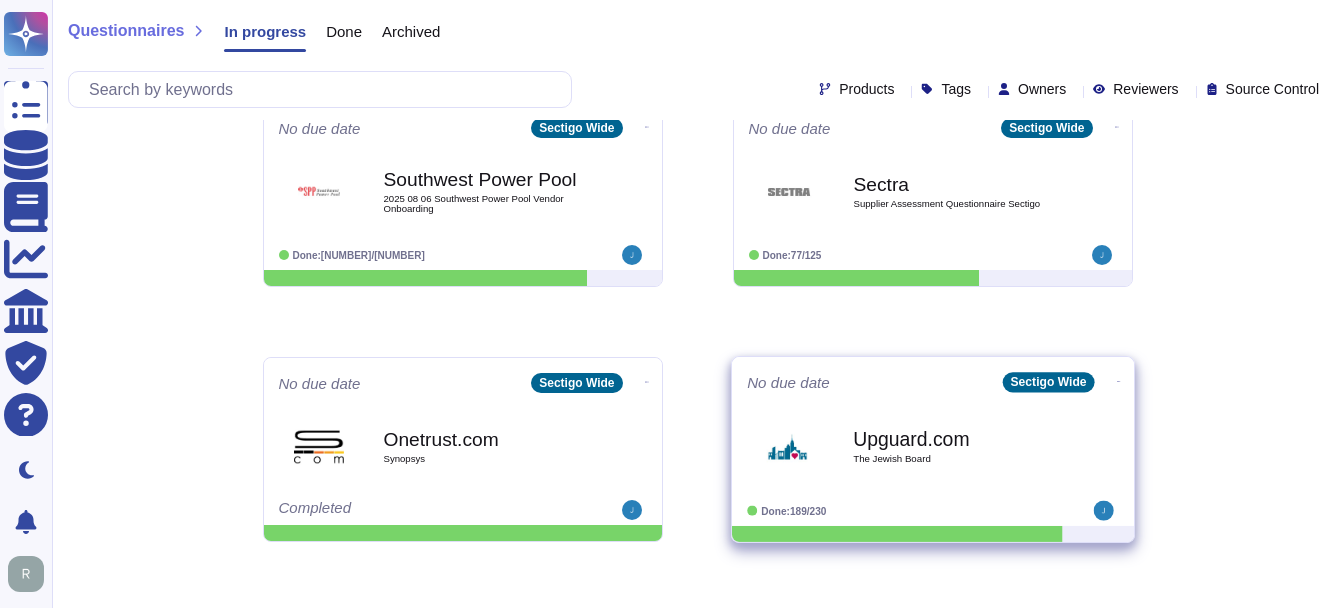 scroll, scrollTop: 300, scrollLeft: 0, axis: vertical 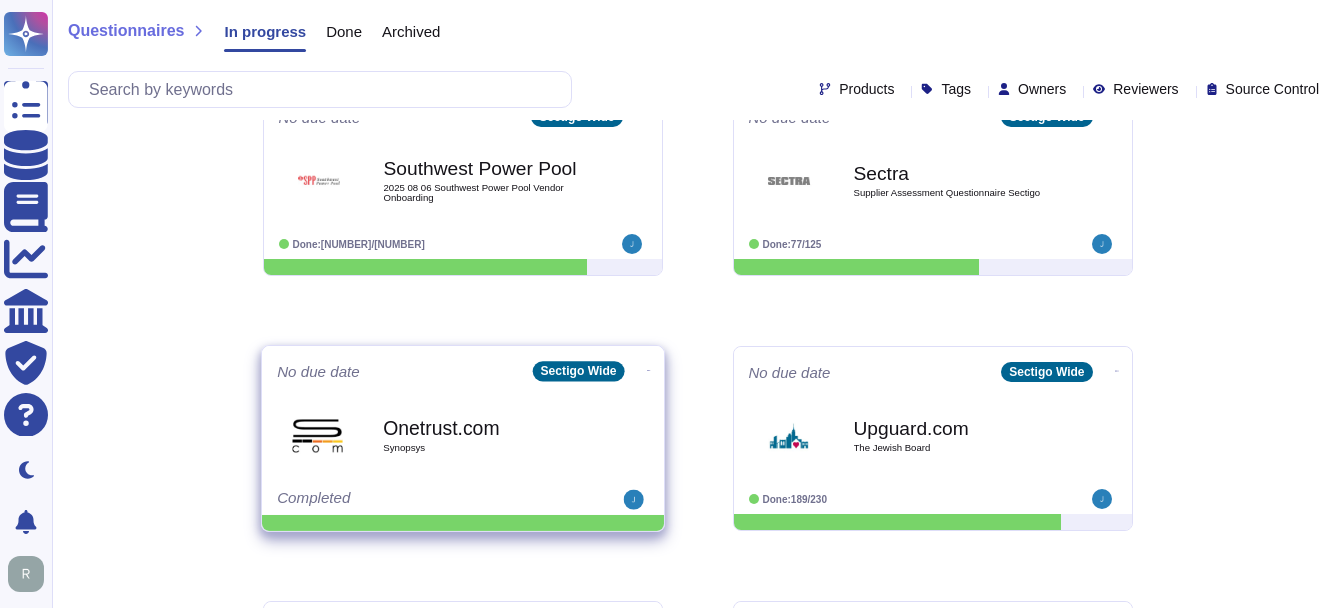 click on "Onetrust.com" at bounding box center [484, 427] 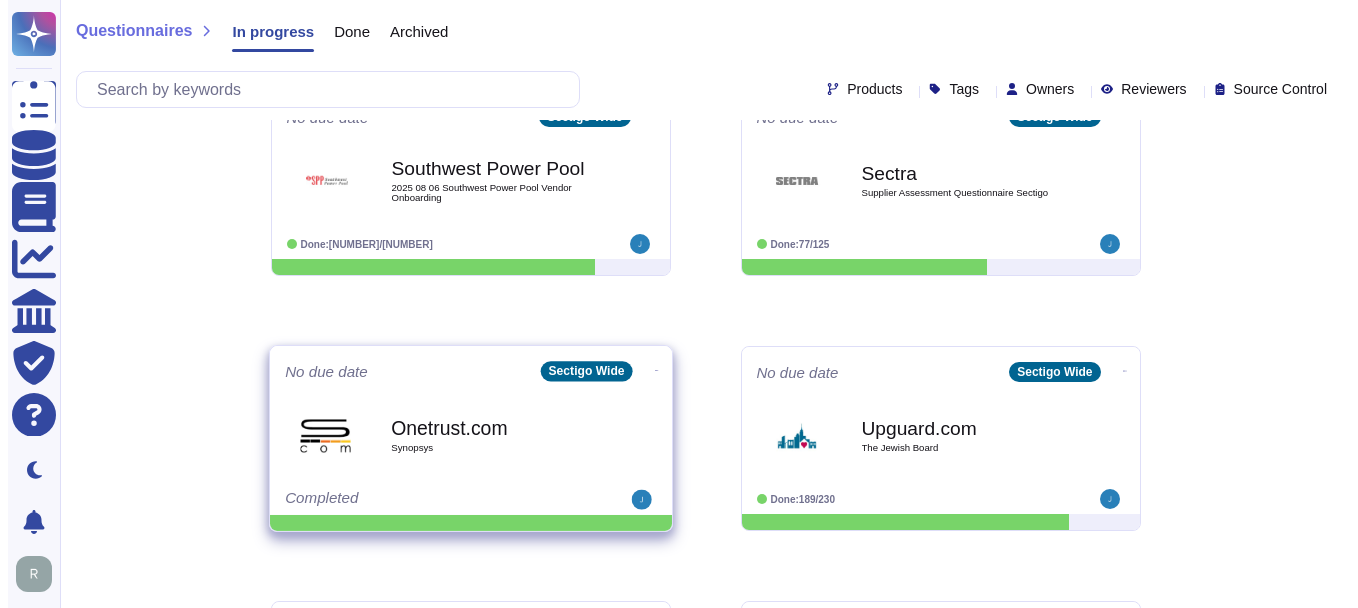scroll, scrollTop: 0, scrollLeft: 0, axis: both 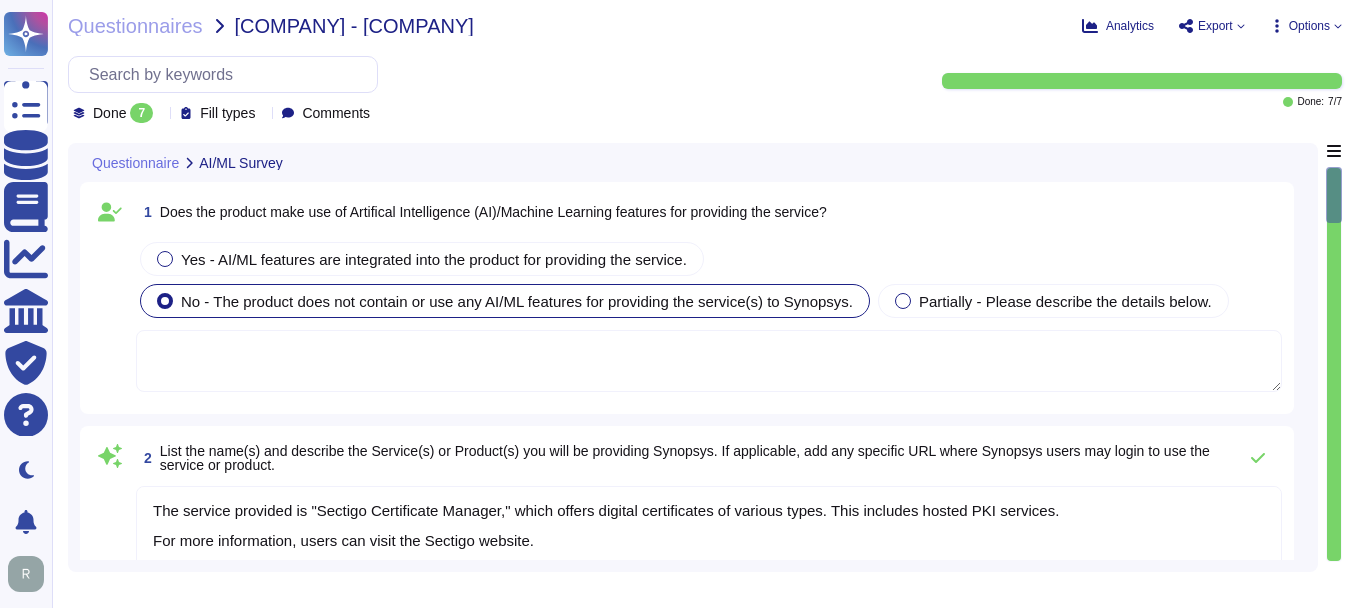 type on "The service provided is "Sectigo Certificate Manager," which offers digital certificates of various types. This includes hosted PKI services.
For more information, users can visit the Sectigo website.
No specific URL for Synopsys users to log in to the service is provided in the context." 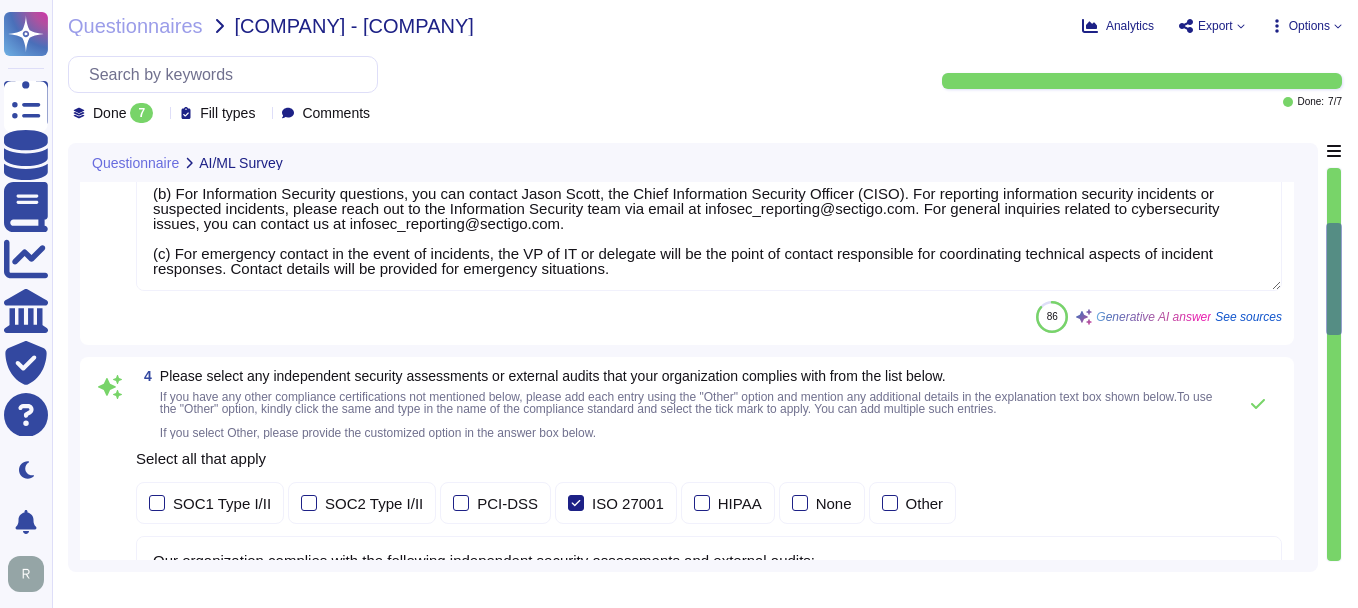 type on "No, our application or system does not use Artificial Intelligence (AI), and we do not currently offer AI solutions in our customer-facing products. Therefore, AI tools or products will not have access to Synopsys data." 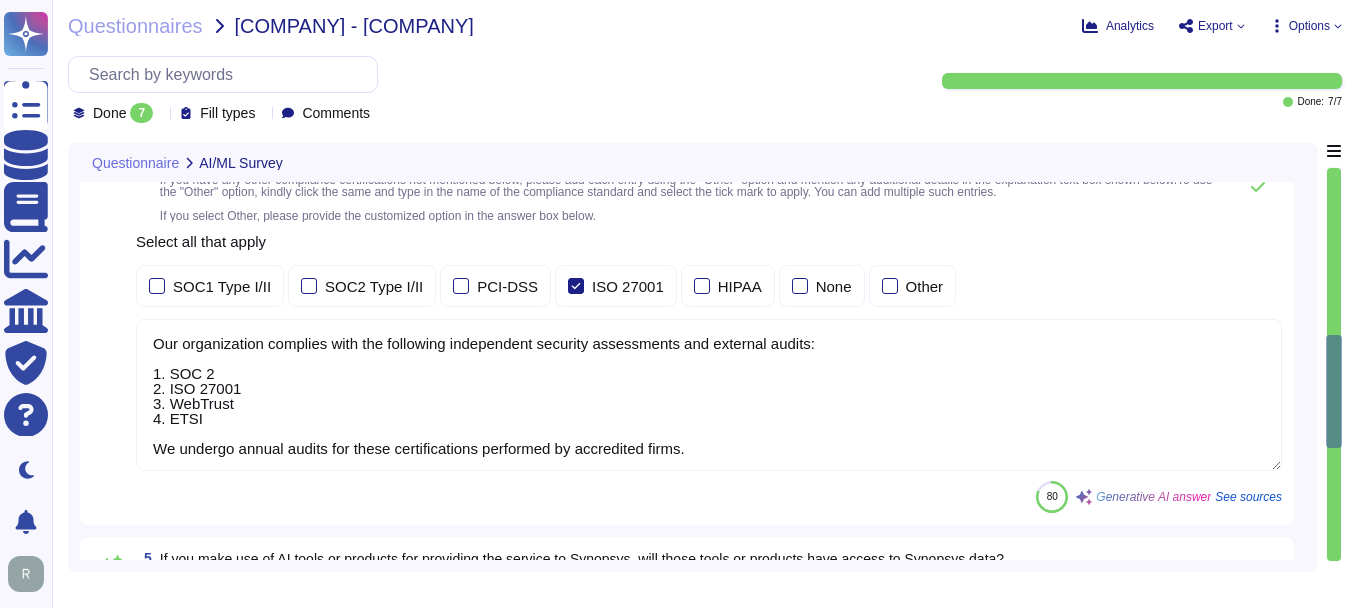 type on "Access to the SOC 2 Type 2 report can be obtained by signing an NDA. We can provide a copy of our latest SOC 2 audit report under a signed NDA. Please refer to the relevant policies linked in the context for additional information." 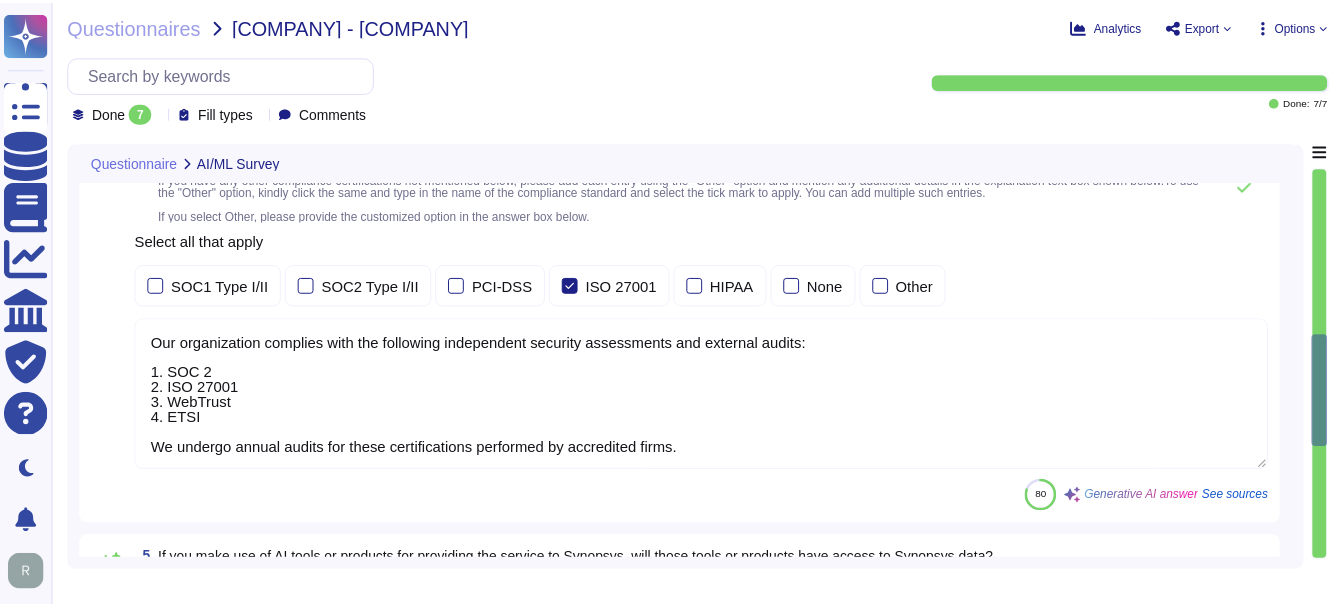 scroll, scrollTop: 2, scrollLeft: 0, axis: vertical 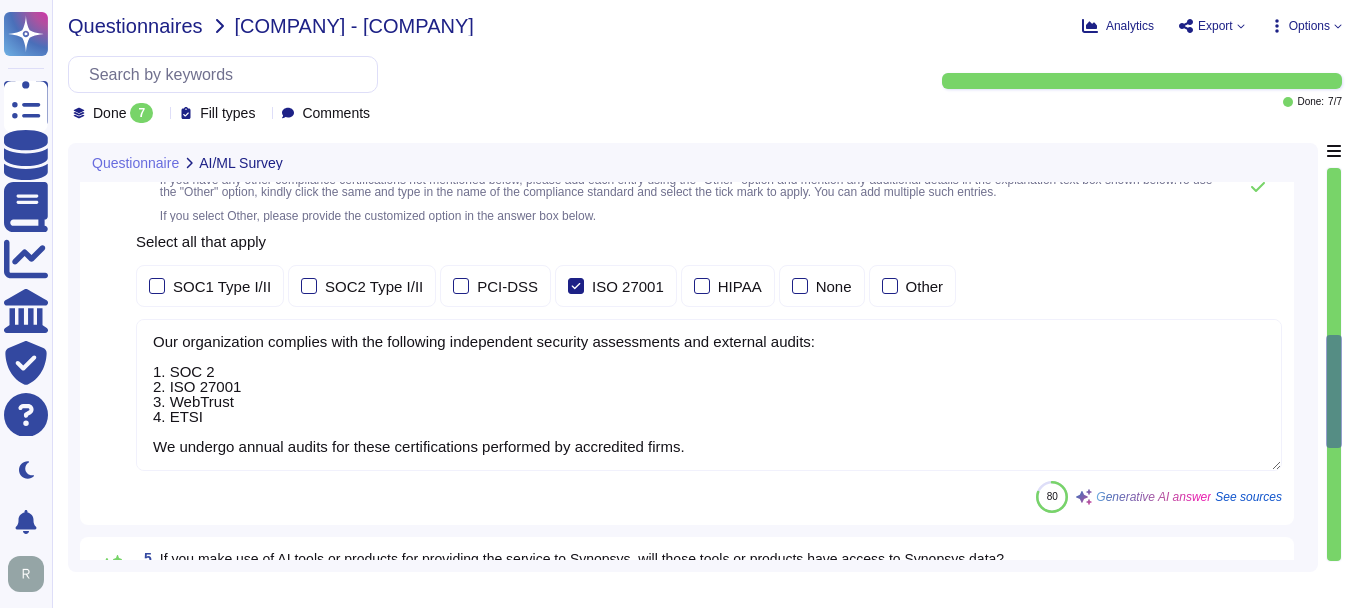 click on "Questionnaires" at bounding box center [135, 26] 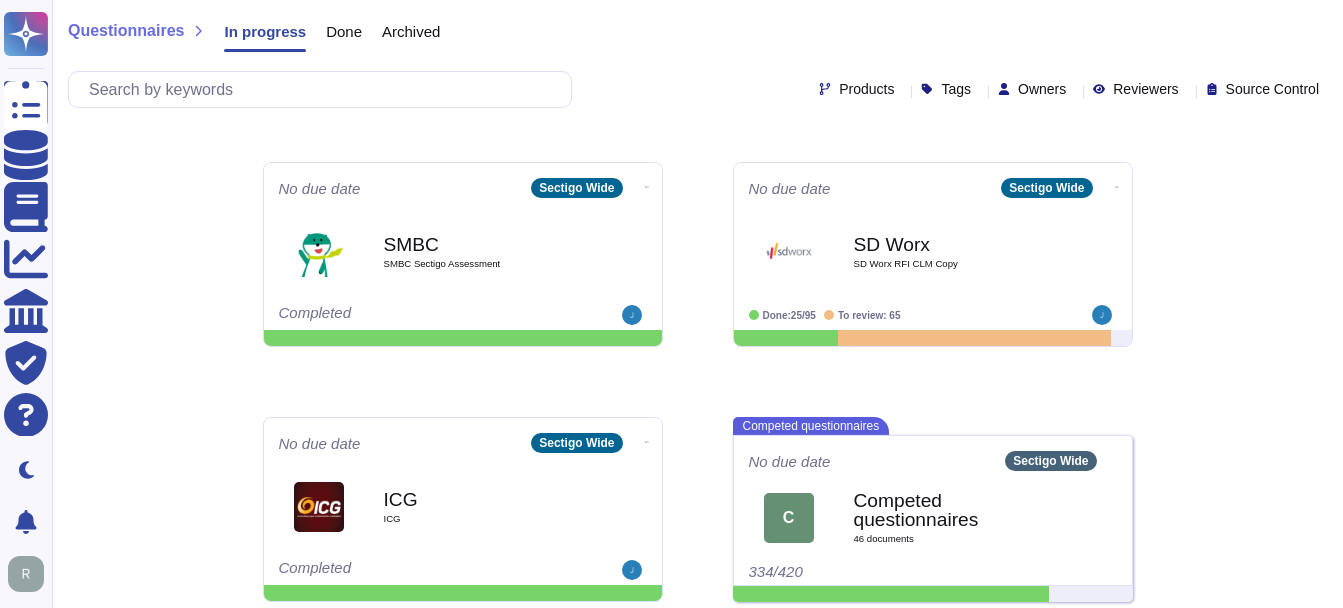 scroll, scrollTop: 749, scrollLeft: 0, axis: vertical 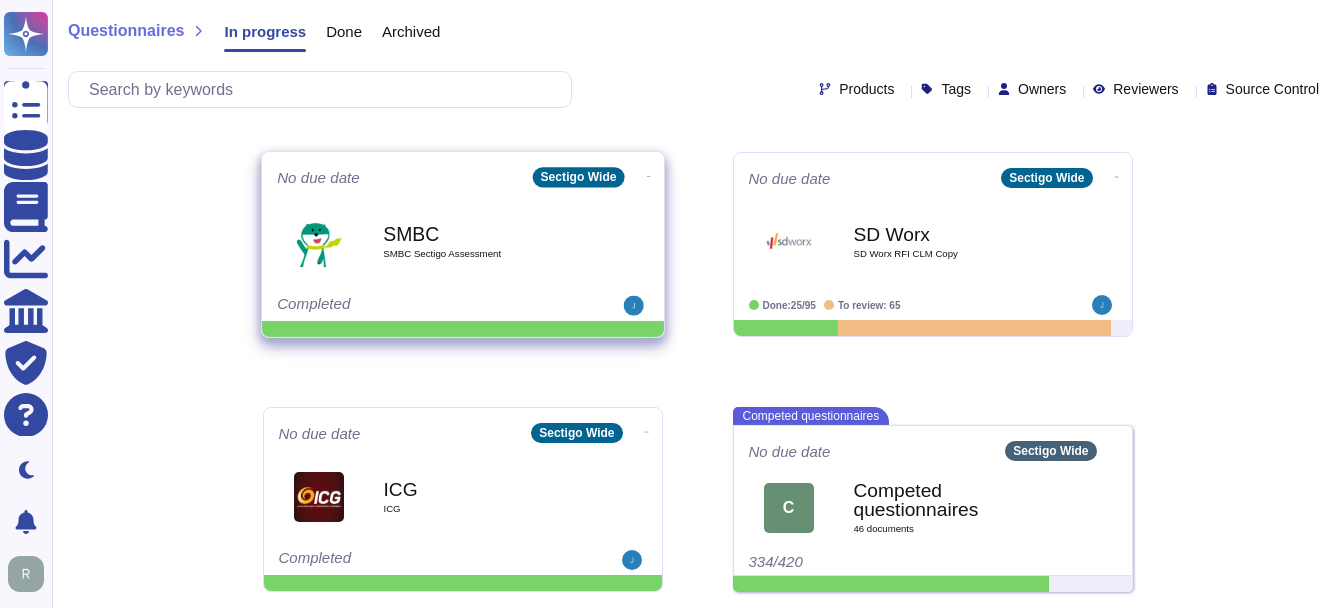 click on "SMBC" at bounding box center [484, 233] 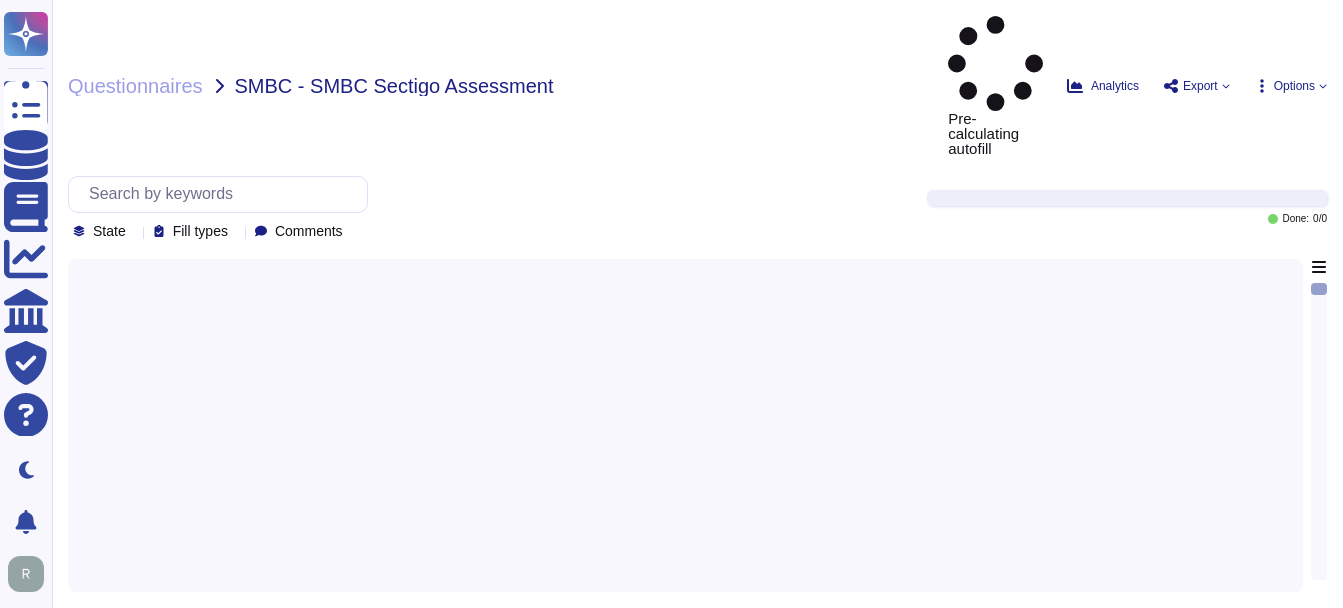 scroll, scrollTop: 0, scrollLeft: 0, axis: both 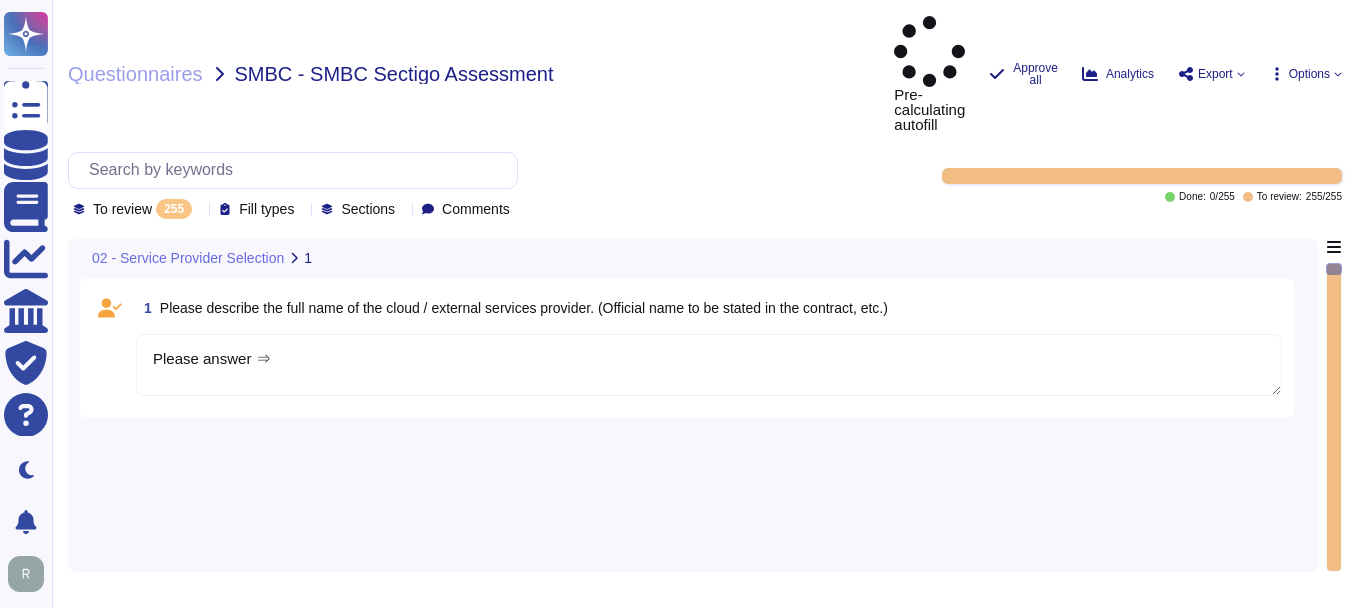 type on "Please answer ⇒" 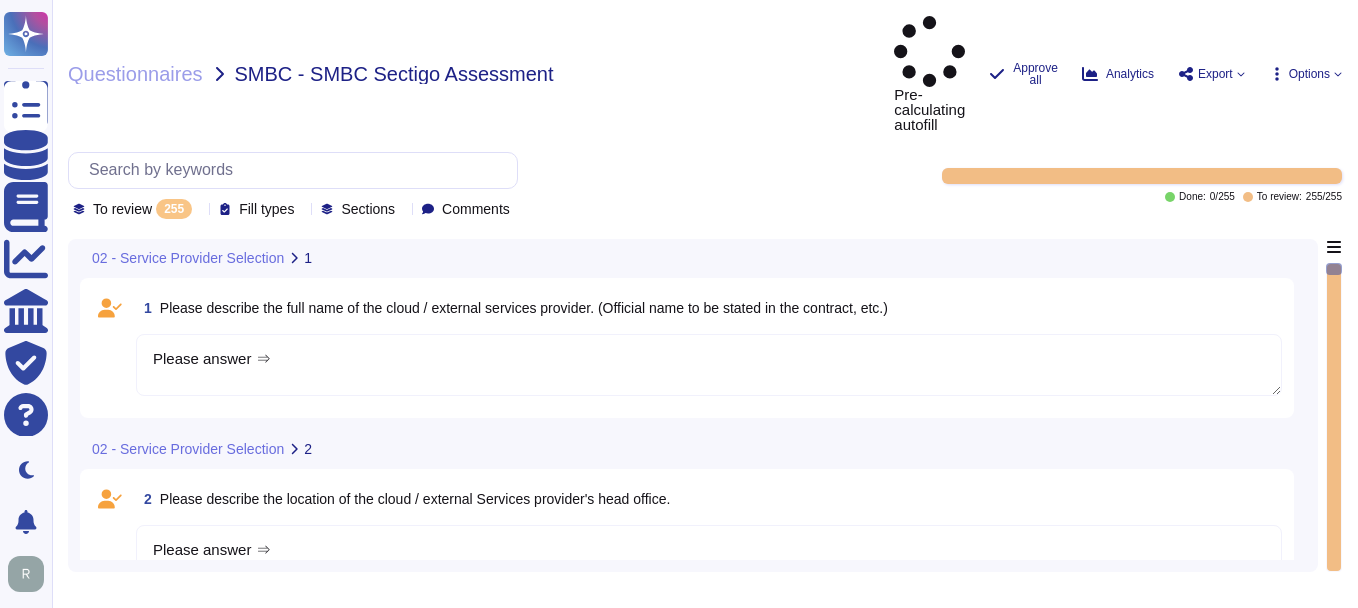 type on "Please answer ⇒" 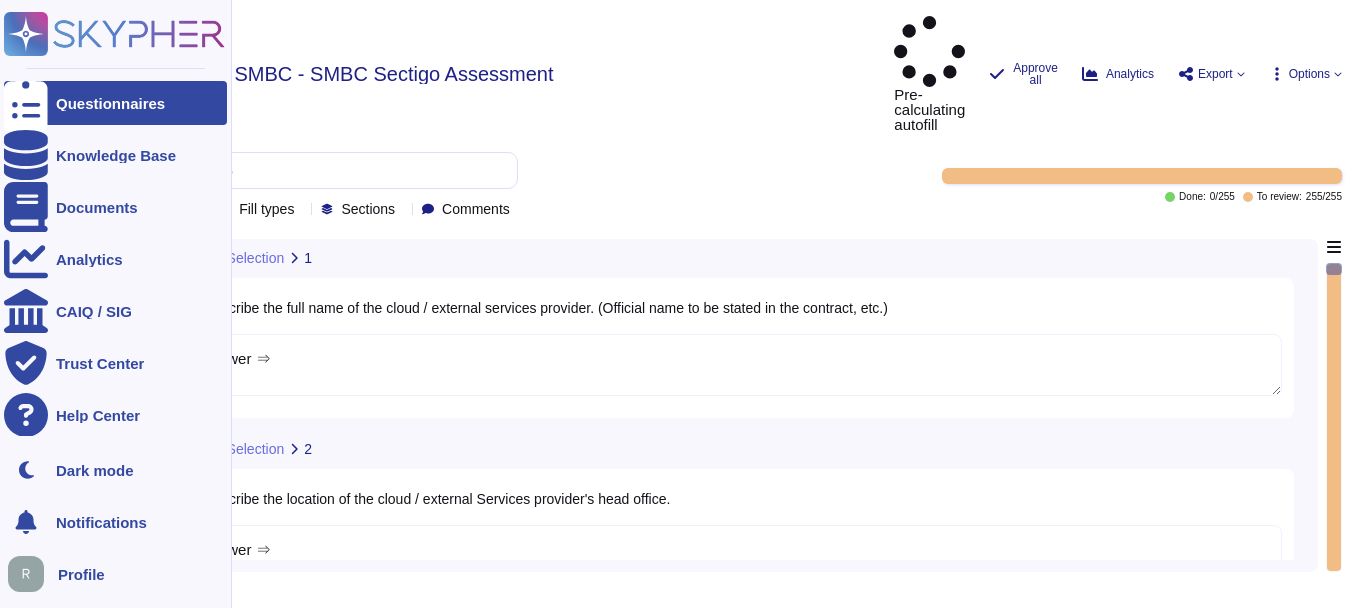 click on "Questionnaires" at bounding box center (110, 103) 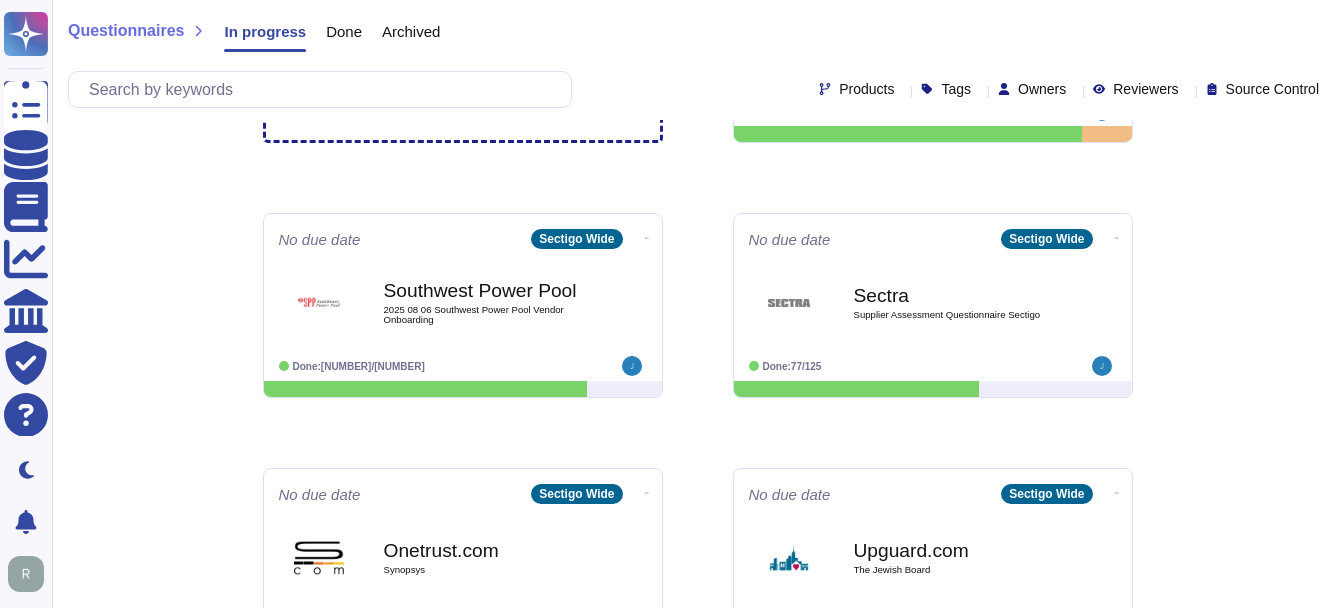 scroll, scrollTop: 200, scrollLeft: 0, axis: vertical 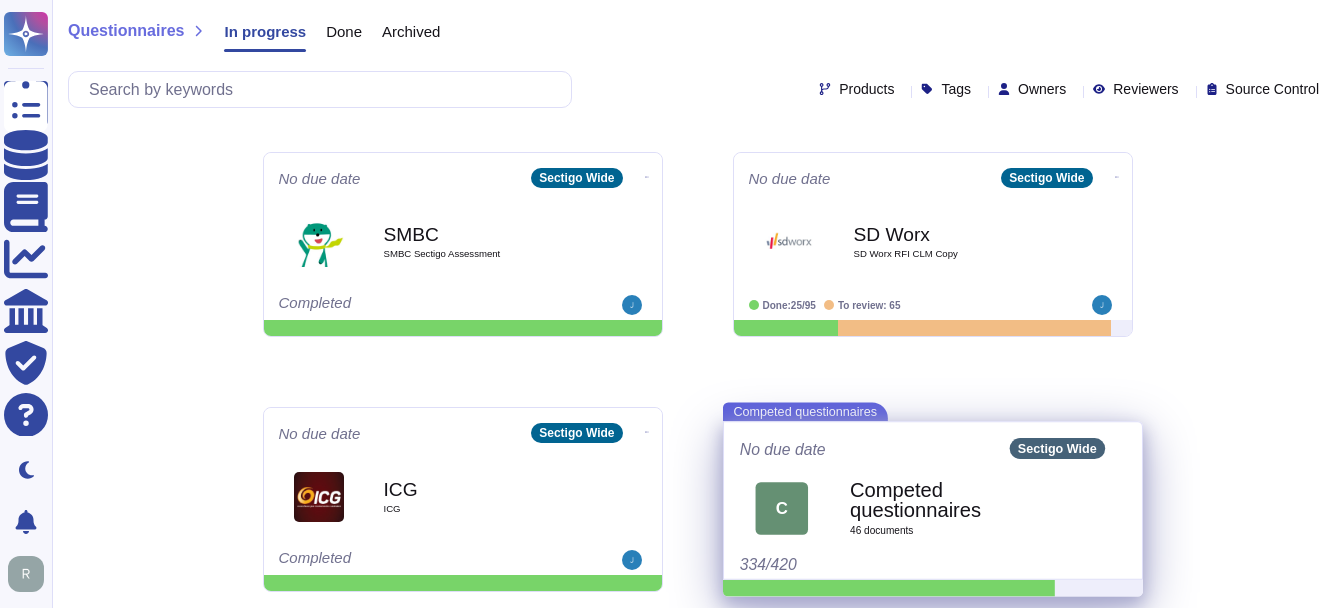 click on "Competed questionnaires" at bounding box center (955, 500) 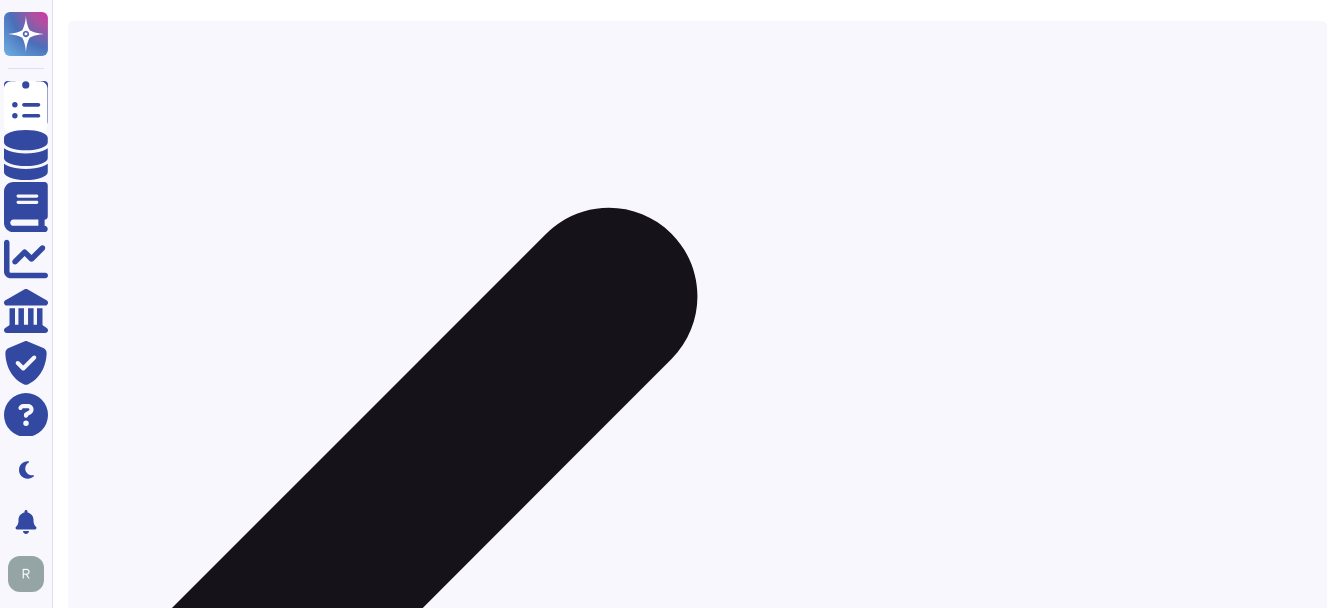 scroll, scrollTop: 2859, scrollLeft: 0, axis: vertical 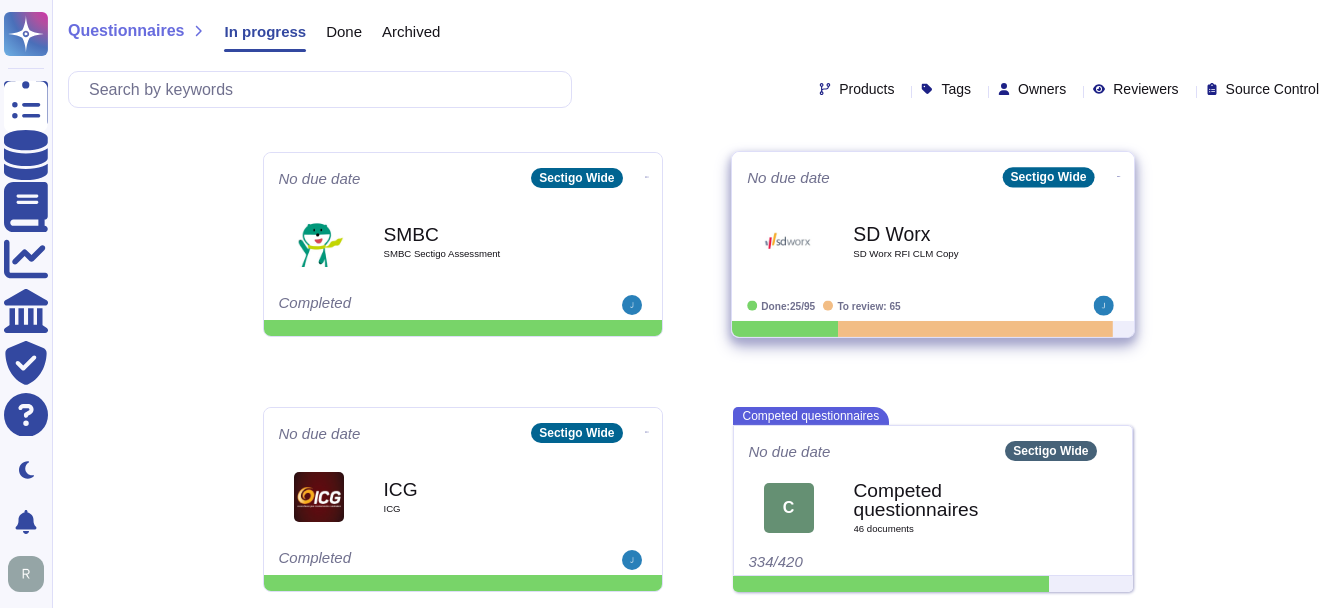 click on "SD Worx" at bounding box center (954, 233) 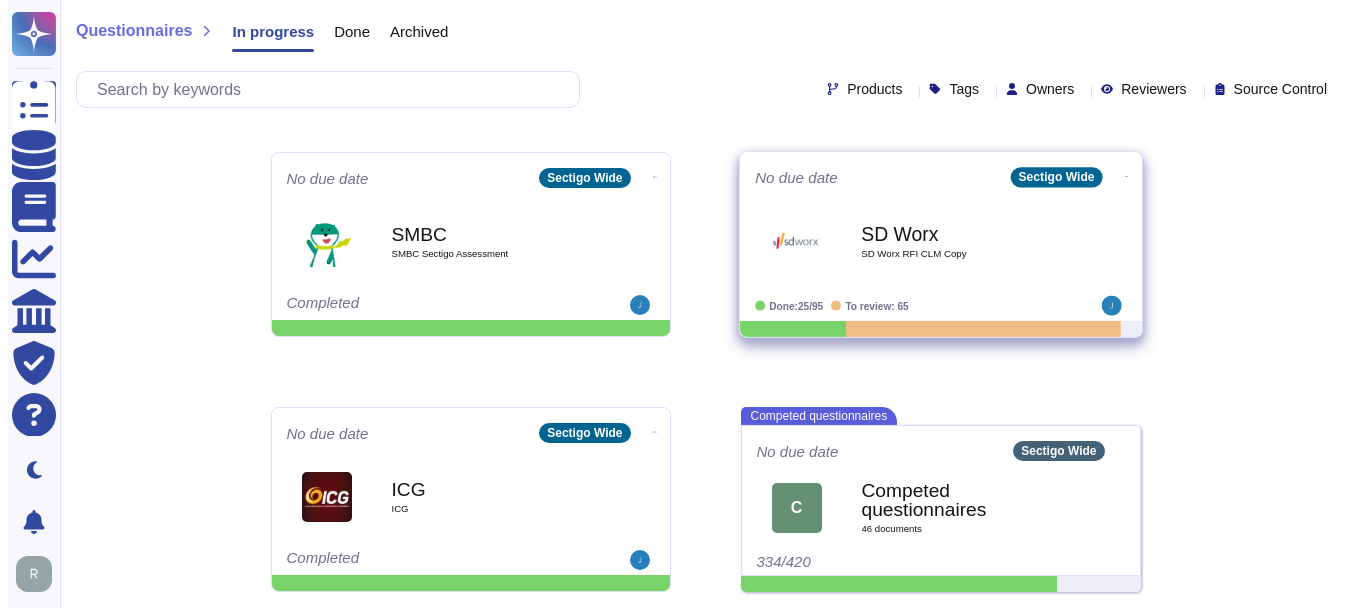 scroll, scrollTop: 0, scrollLeft: 0, axis: both 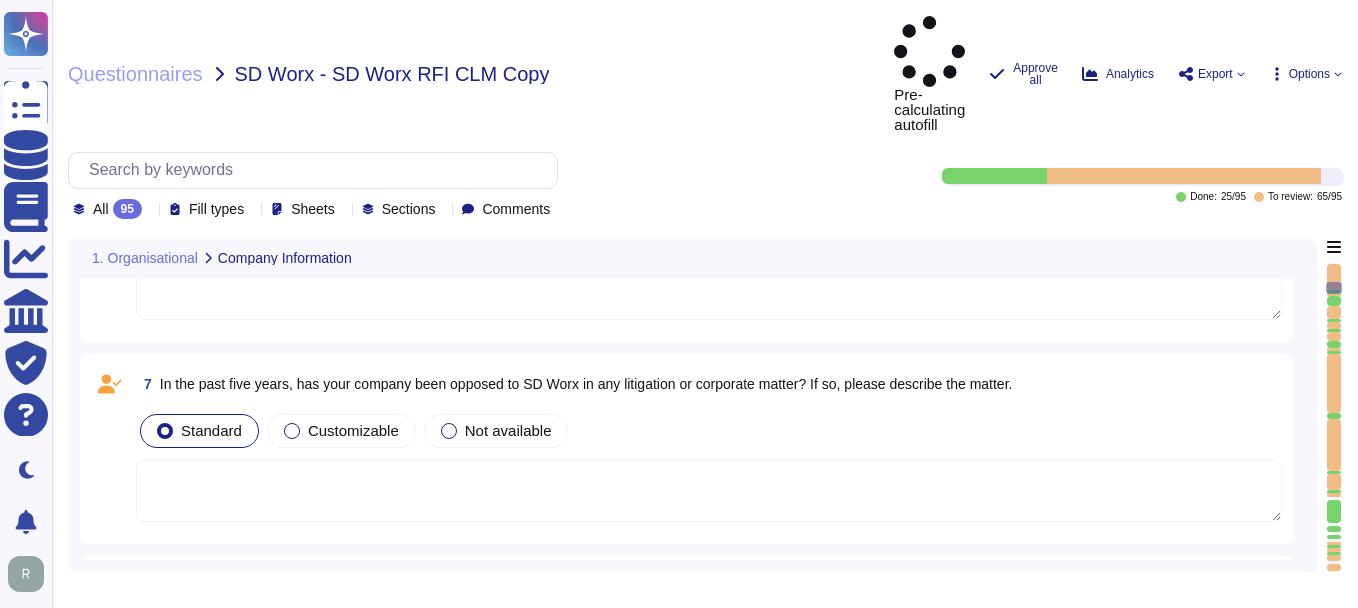 type on "Sectigo operates in the SaaS space and conducts business as both B2B and B2C. As a privately held company, we focus on providing services to a diverse range of customers. For specific references in the market, please consult your enterprise representative." 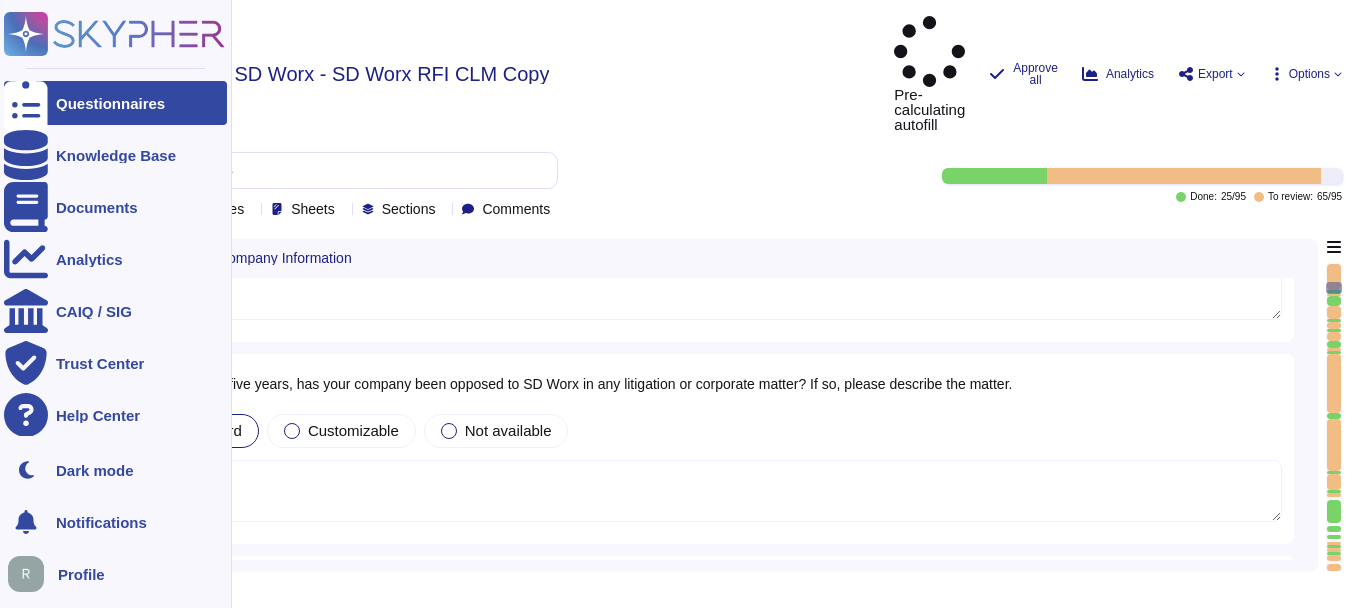 click on "Questionnaires" at bounding box center [110, 103] 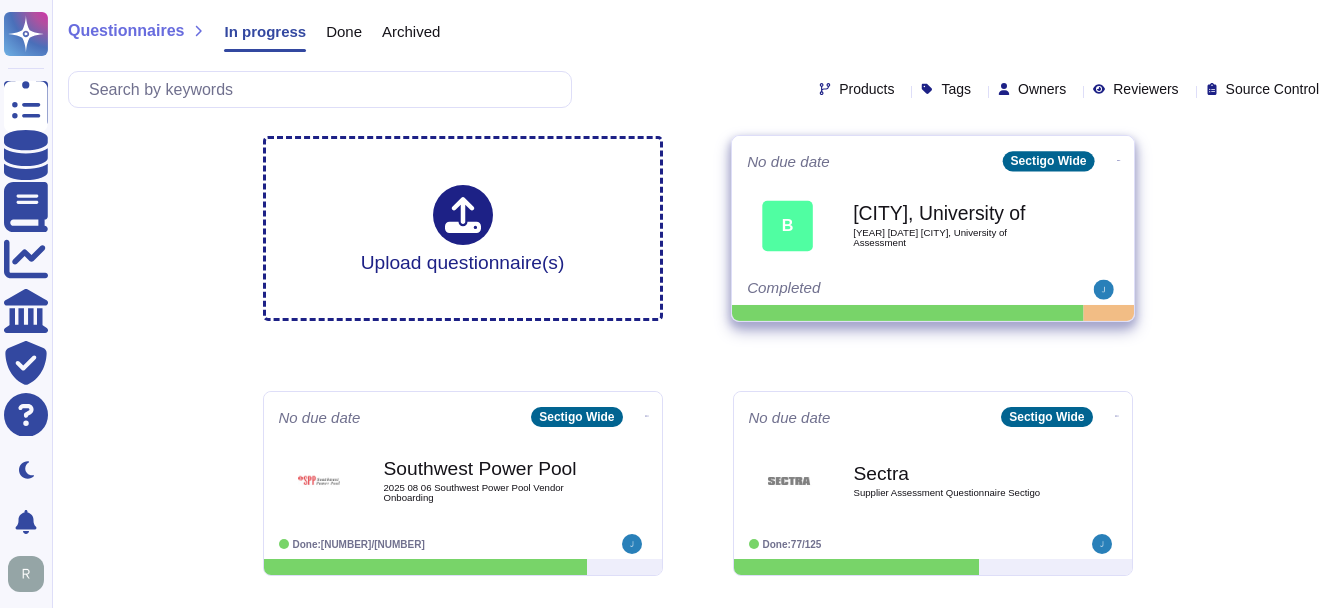 click on "[CITY], University of" at bounding box center [954, 213] 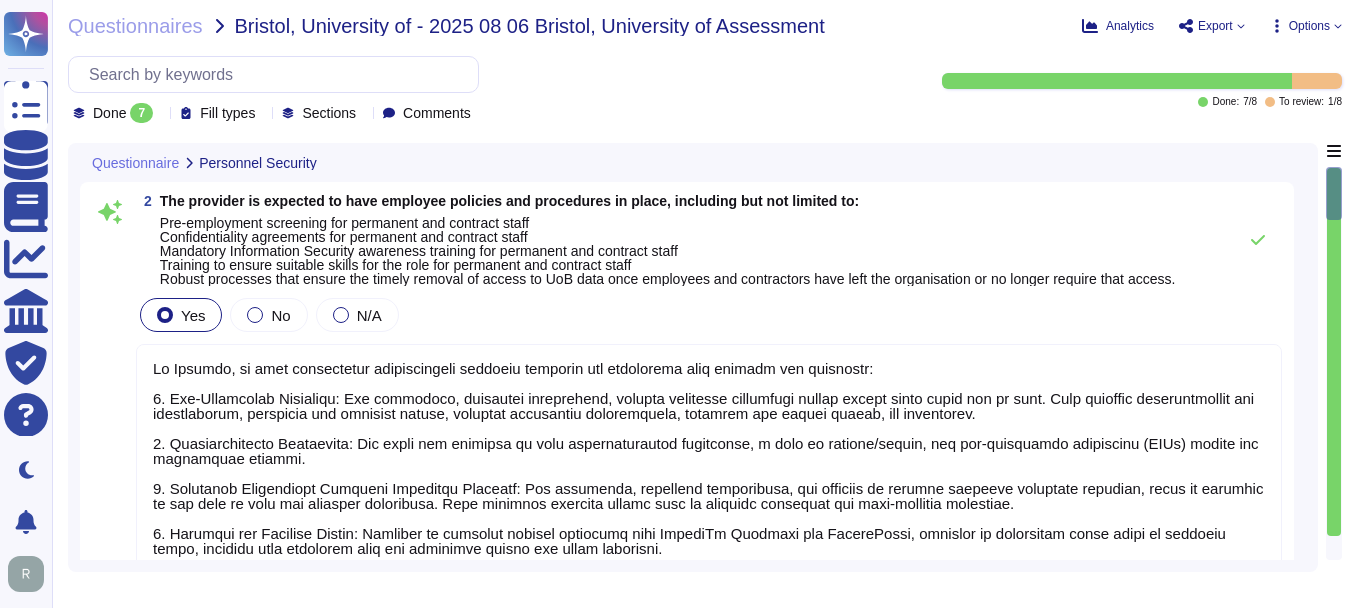 type on "At Sectigo, we have established comprehensive employee policies and procedures that include the following:
1. Pre-Employment Screening: All employees, including contractors, undergo mandatory background checks before their first day of work. This includes identification and verification, education and academic checks, previous employment verification, criminal and credit checks, and references.
2. Confidentiality Agreements: New hires are required to sign confidentiality agreements, a code of conduct/ethics, and non-disclosure agreements (NDAs) during the onboarding process.
3. Mandatory Information Security Awareness Training: All employees, including contractors, are required to undergo security awareness training, which is provided at the time of hire and annually thereafter. This training includes topics such as phishing awareness and role-specific resources.
4. Training for Suitable Skills: Training is provided through platforms like LinkedIn Learning and PluralSight, assigned by department heads ..." 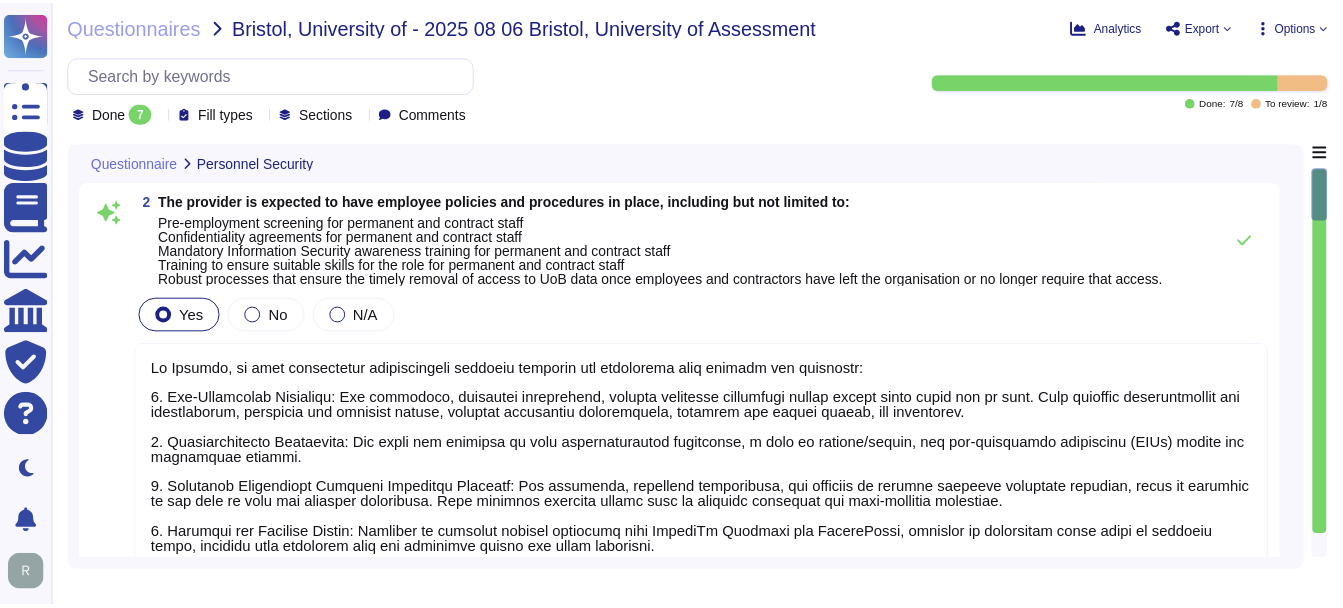 scroll, scrollTop: 2, scrollLeft: 0, axis: vertical 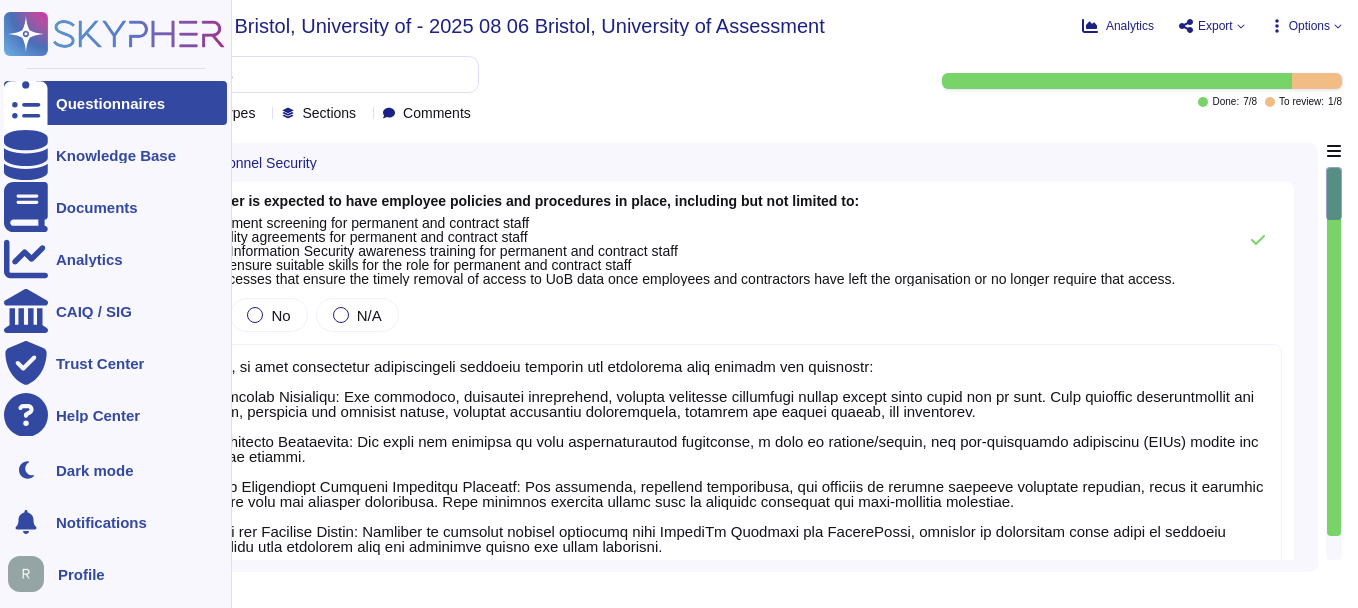click on "Questionnaires" at bounding box center (110, 103) 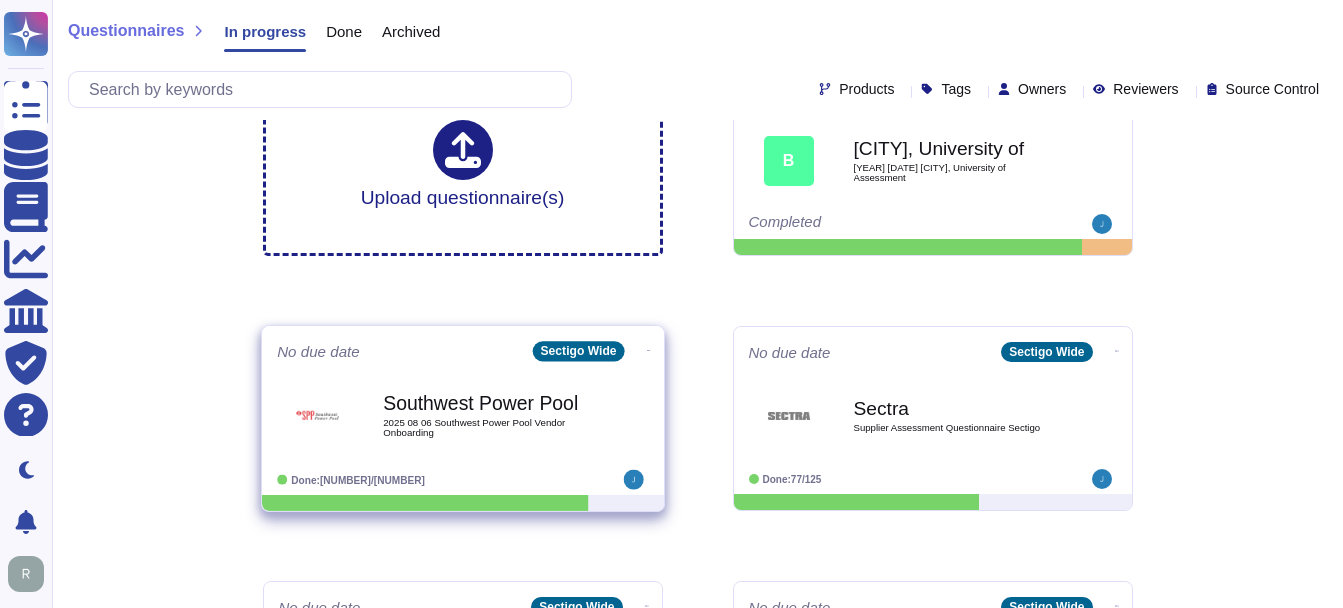 scroll, scrollTop: 100, scrollLeft: 0, axis: vertical 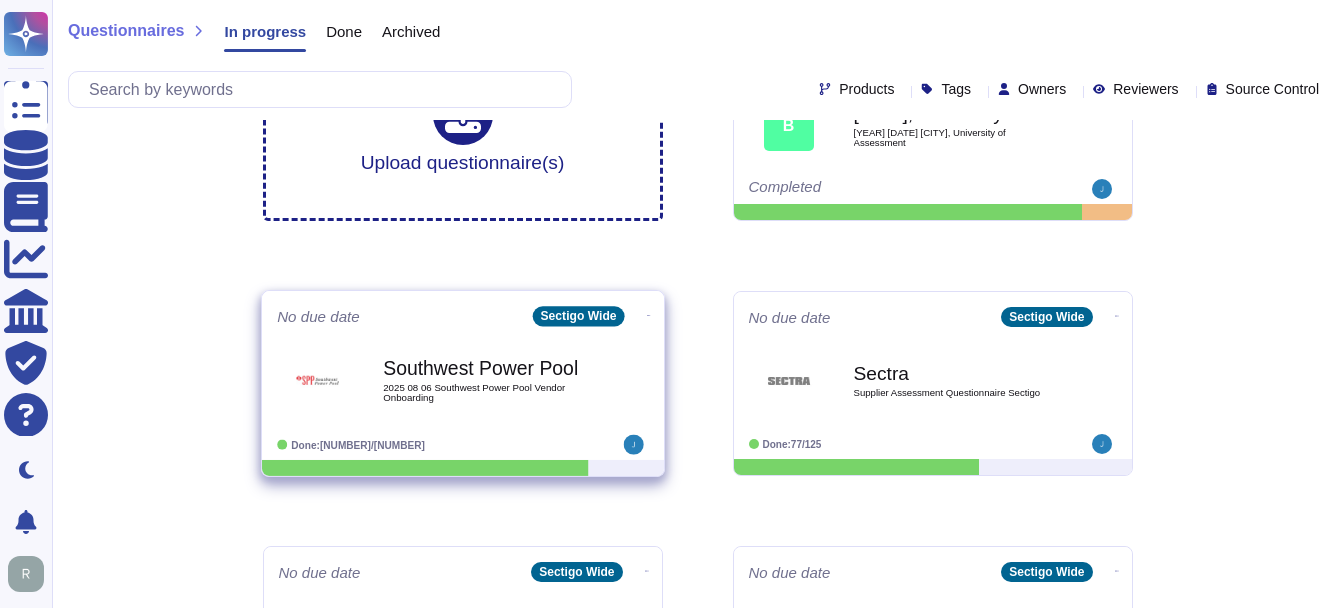 click on "2025 08 06 Southwest Power Pool Vendor Onboarding" at bounding box center (484, 392) 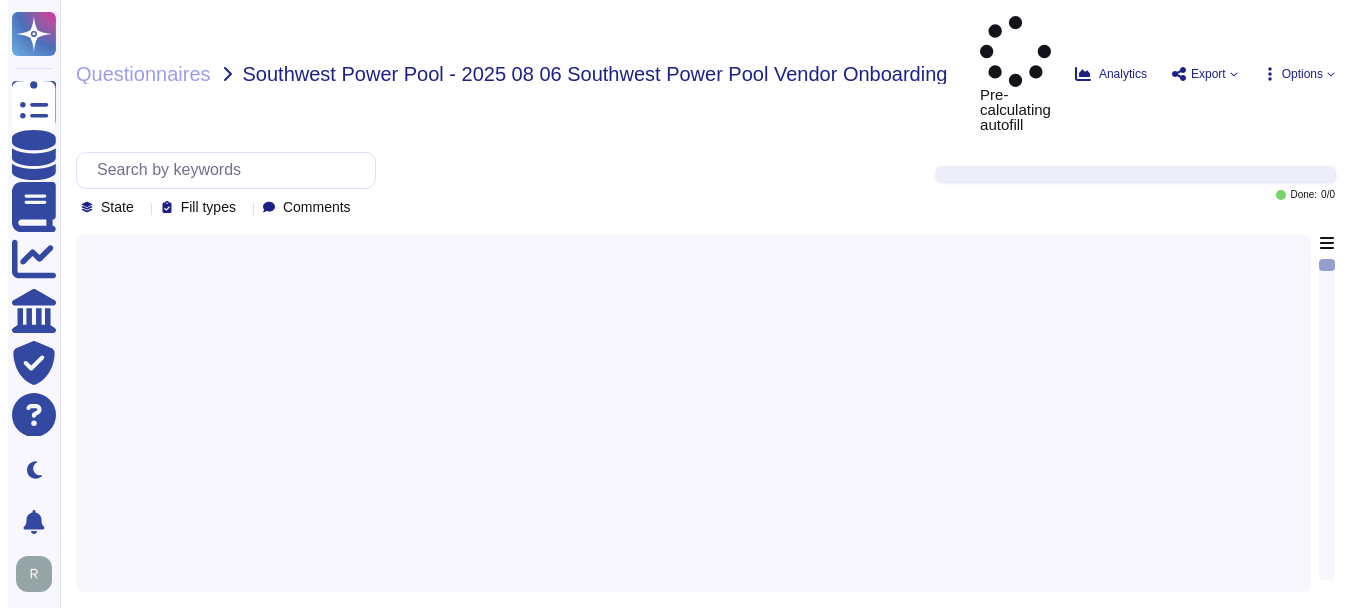 scroll, scrollTop: 0, scrollLeft: 0, axis: both 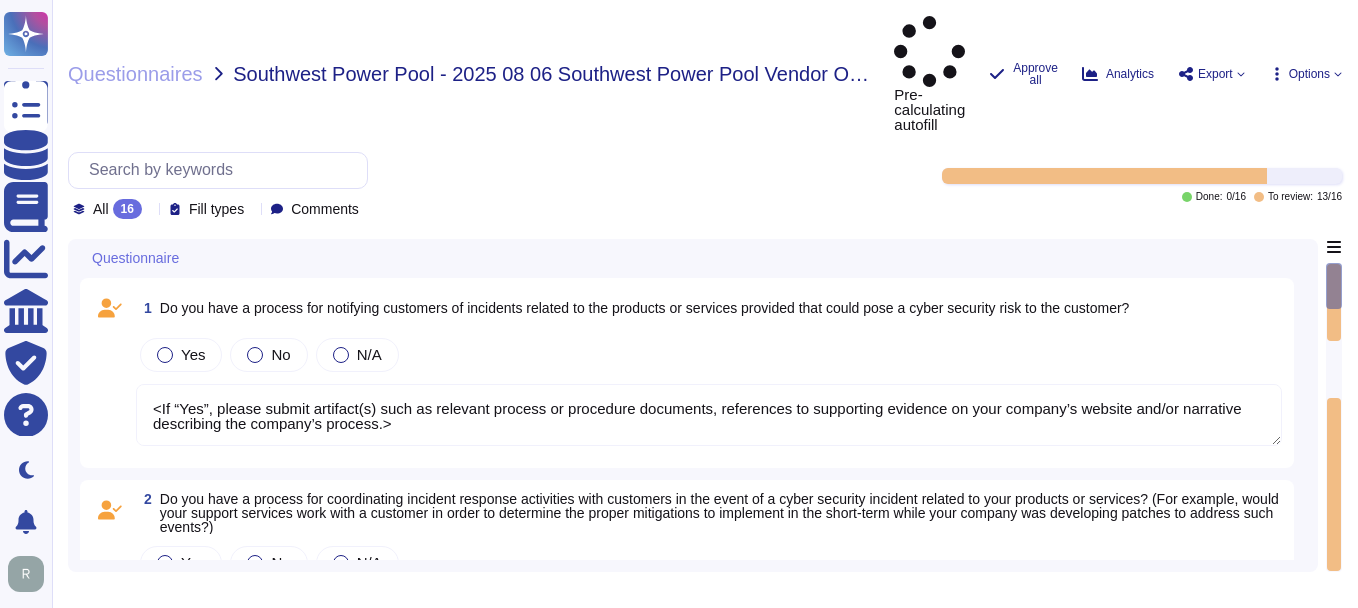 type on "<If “Yes”, please submit artifact(s) such as relevant process or procedure documents, references to supporting evidence on your company’s website and/or narrative describing the company’s process.>" 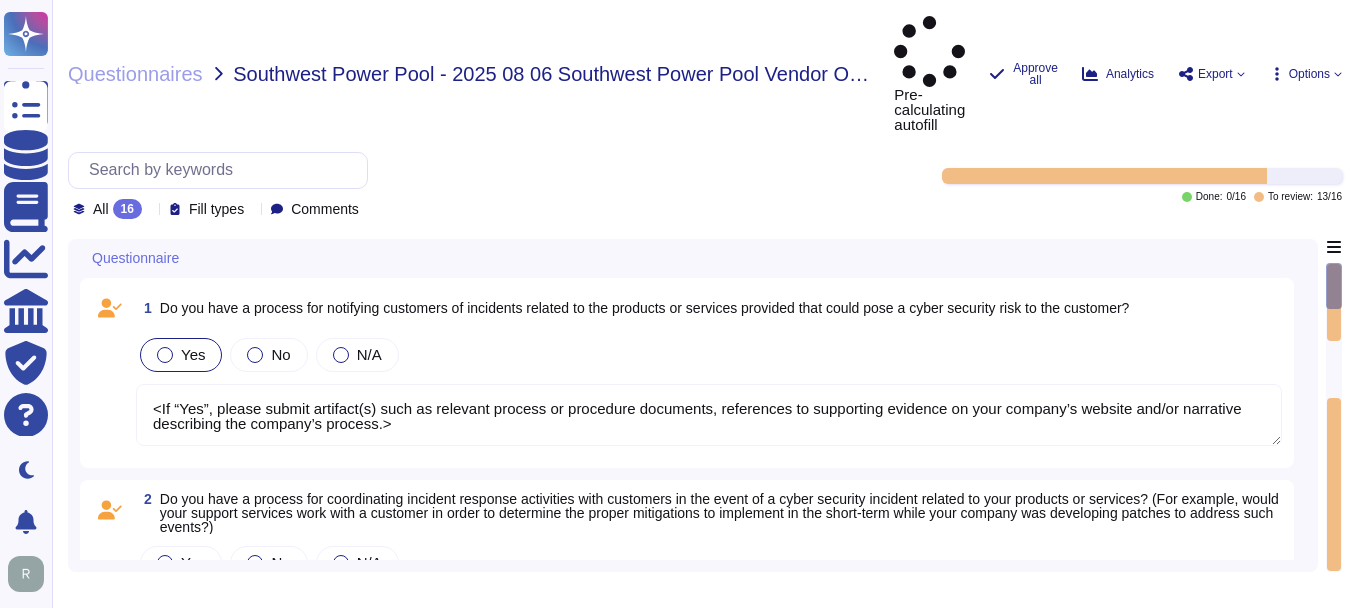 click at bounding box center [165, 355] 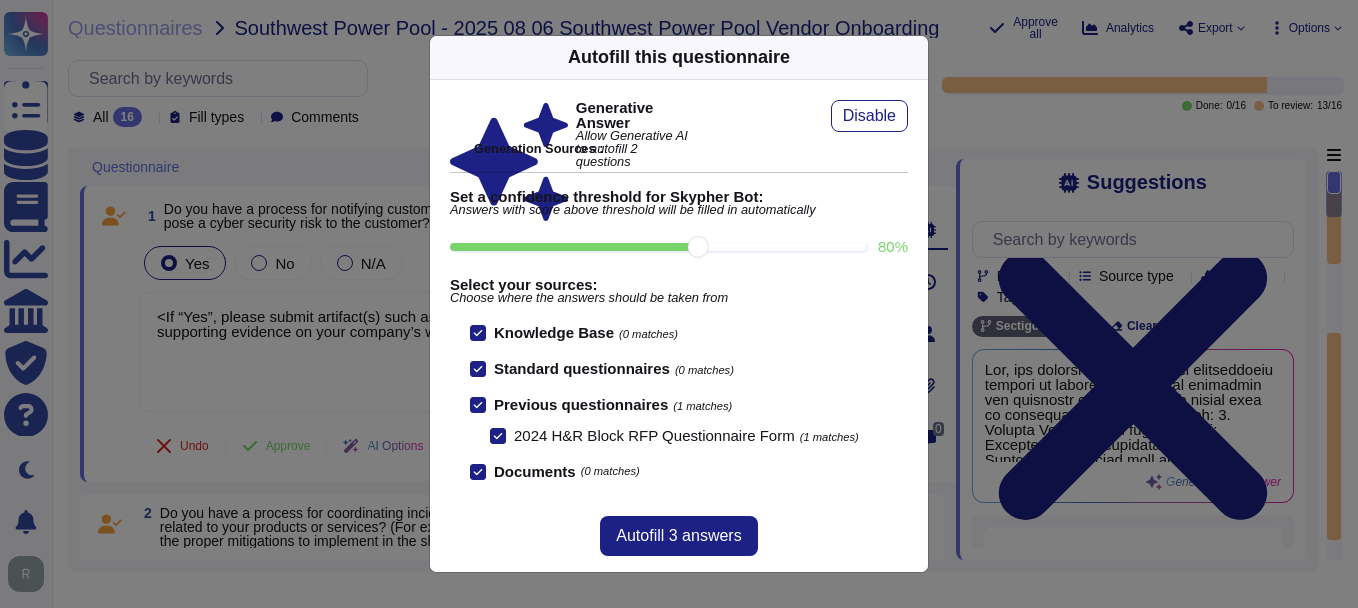 click on "Autofill this questionnaire" at bounding box center [679, 58] 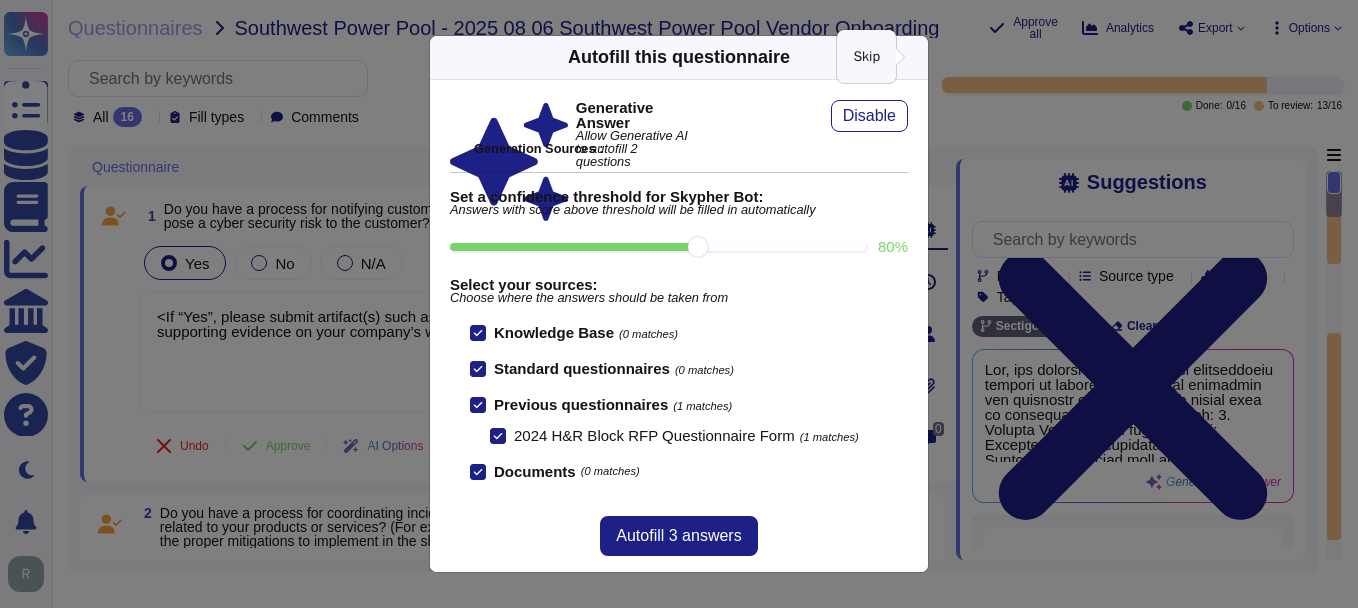 click 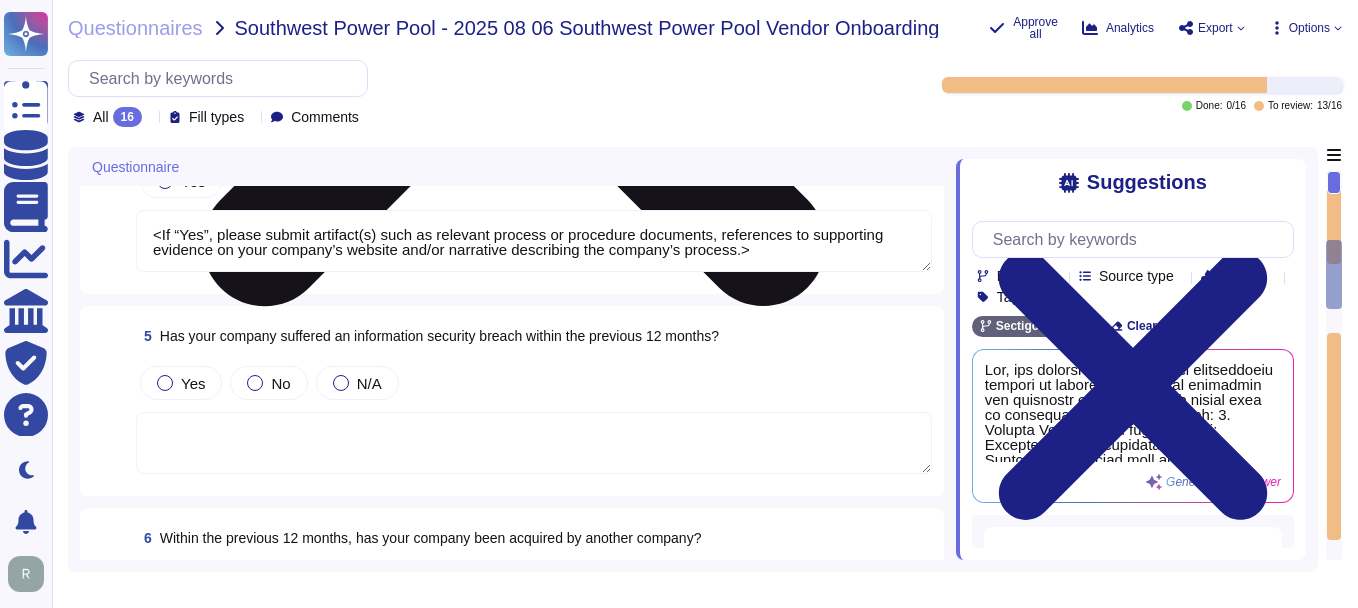 type on "<If “Yes”, please submit artifact.>" 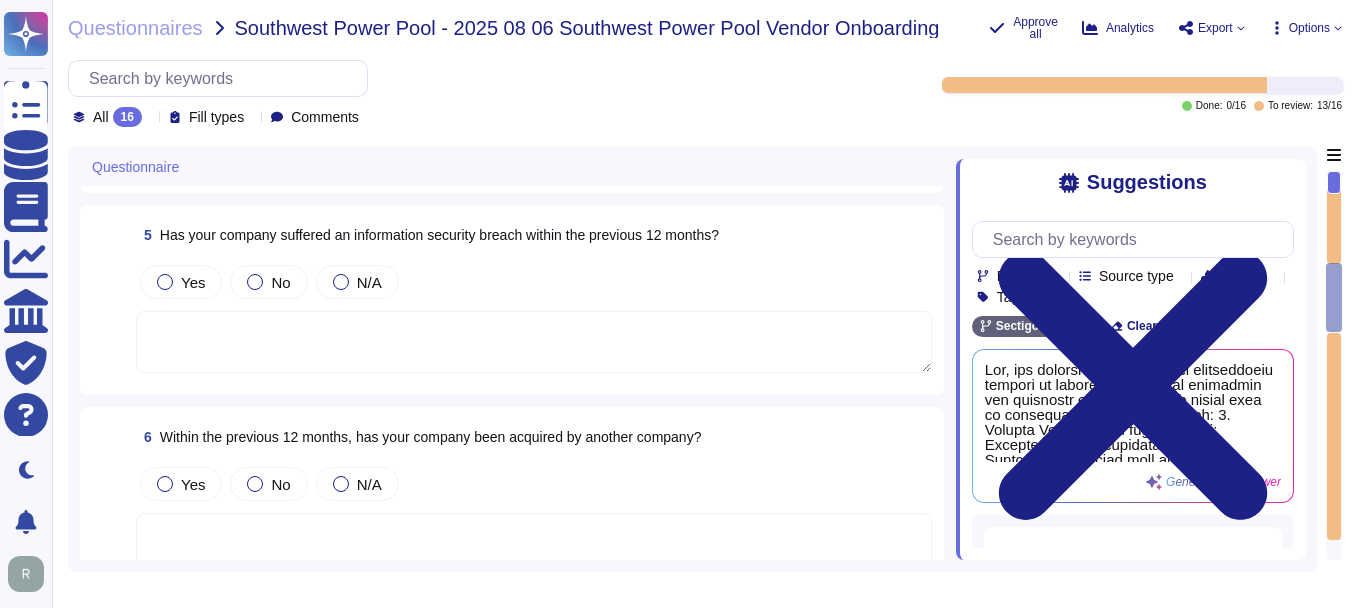 type on "<If “Yes”, please submit artifact(s) such as relevant process or procedure documents, references to supporting evidence on your company’s website and/or narrative describing the company’s process.>" 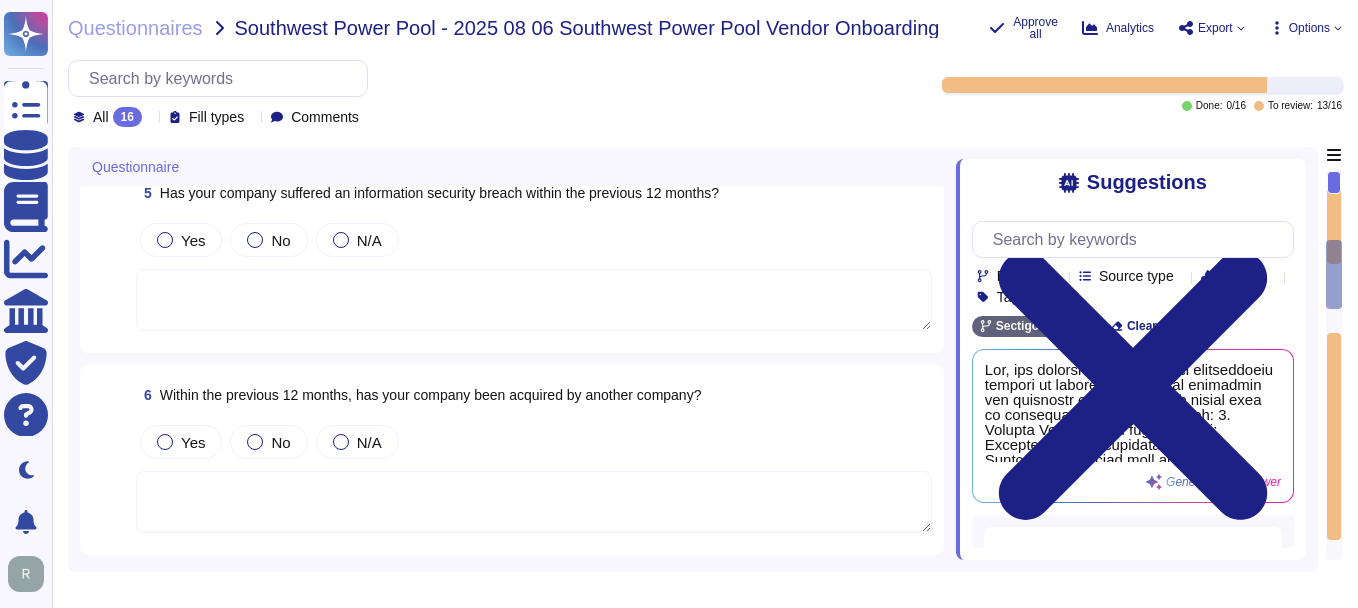 scroll, scrollTop: 900, scrollLeft: 0, axis: vertical 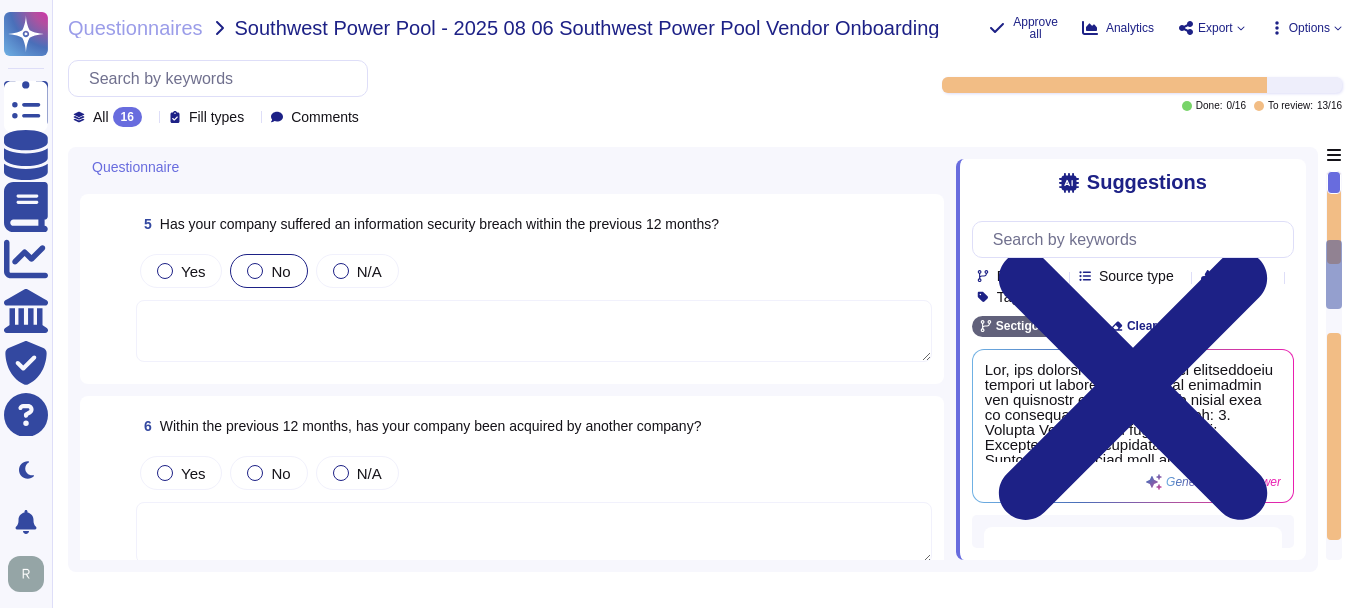 click at bounding box center [255, 271] 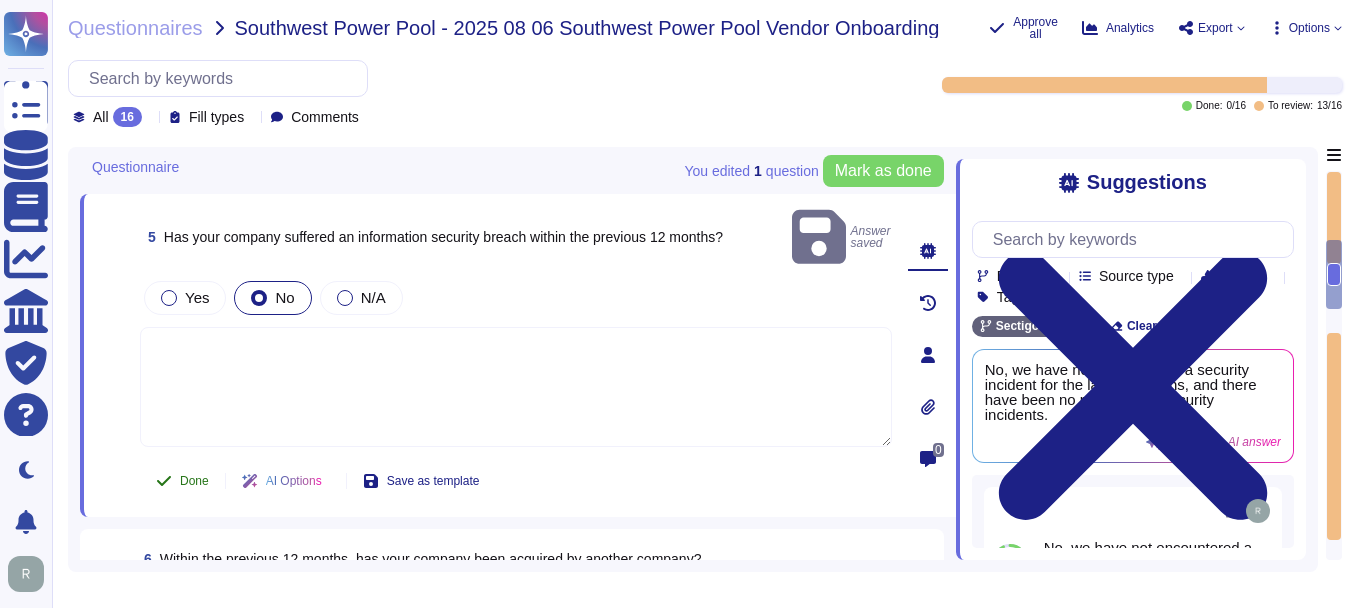 click on "Done" at bounding box center [194, 481] 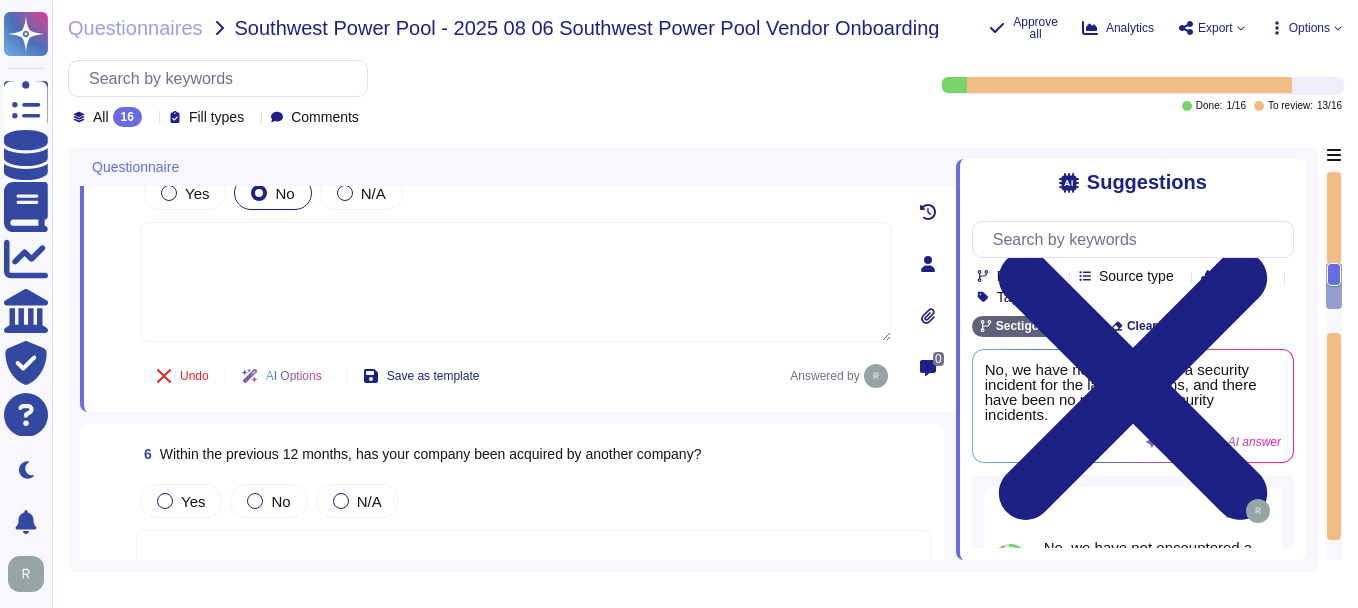 type on "<If “Yes”, please submit artifact(s) such as relevant process or procedure documents, references to supporting evidence on your company’s website and/or narrative describing the company’s process.>" 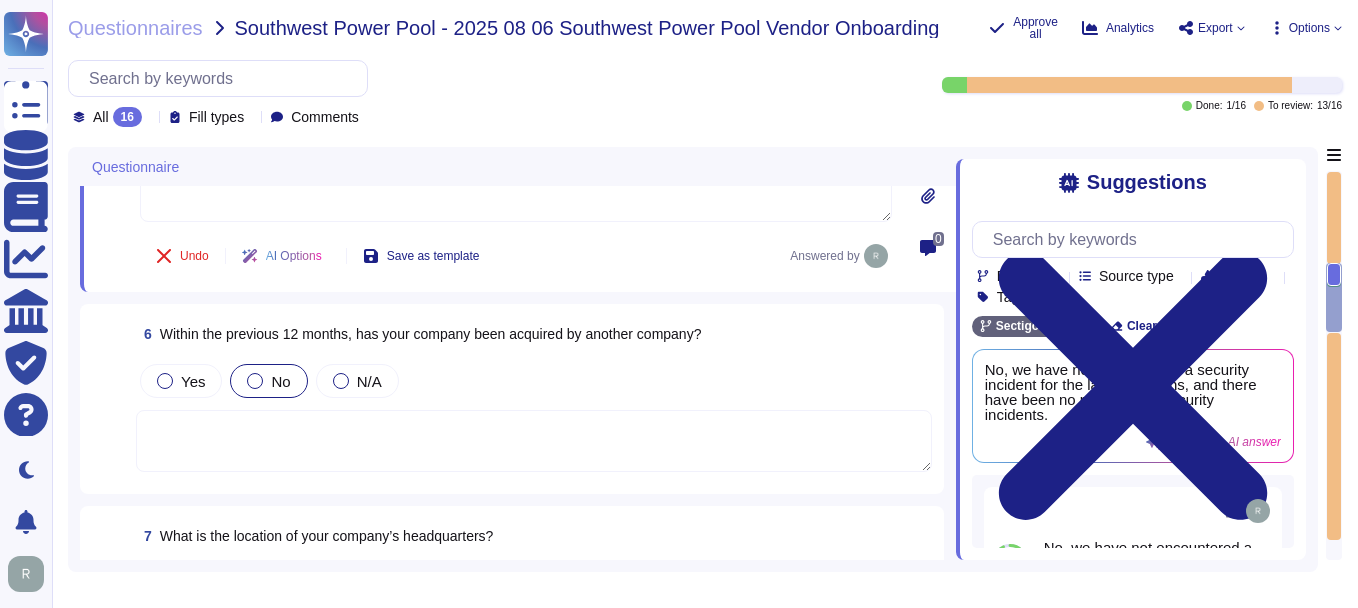 click at bounding box center (255, 381) 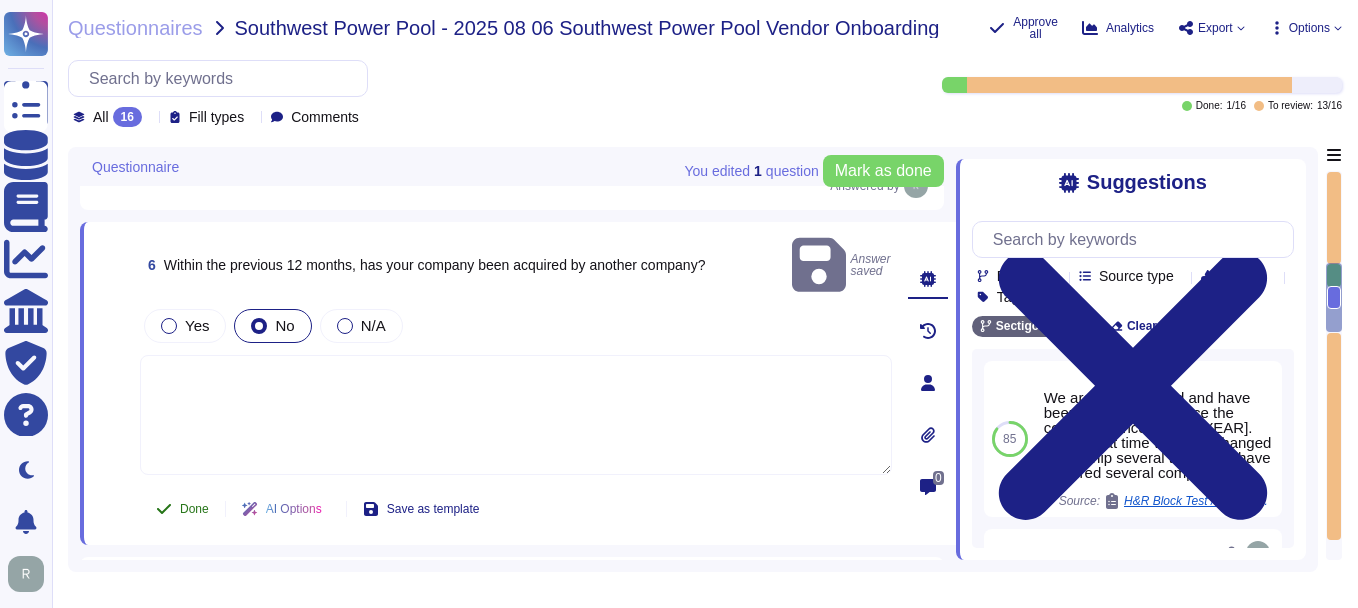 click on "Done" at bounding box center (194, 509) 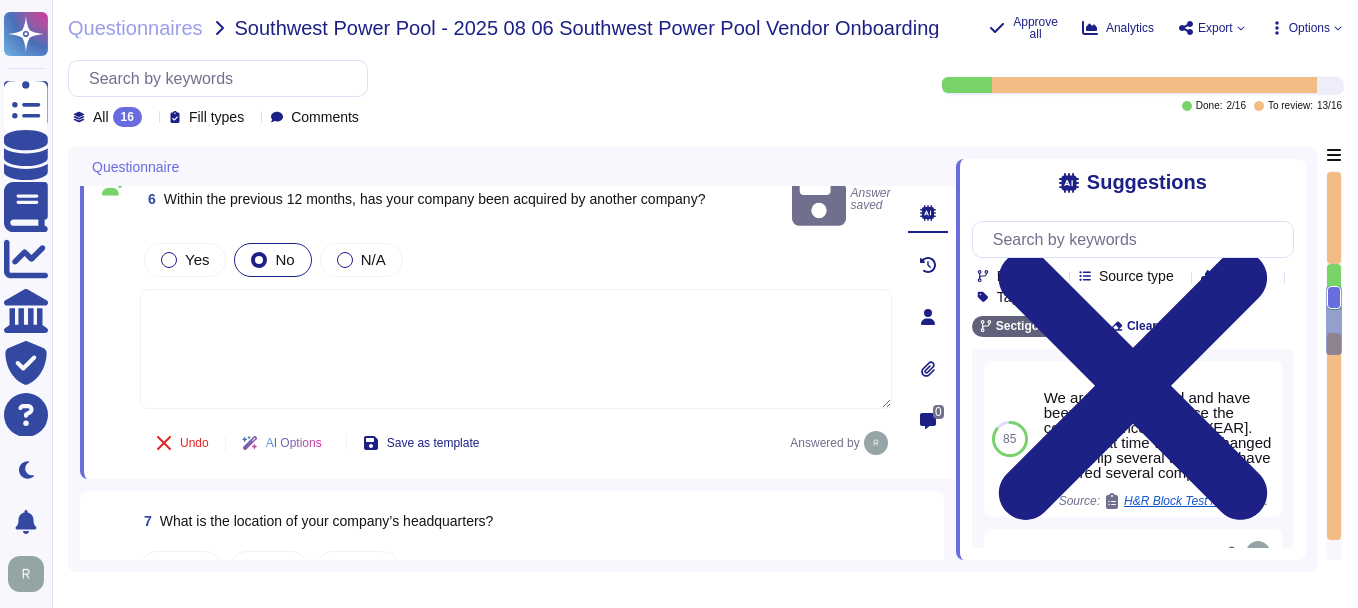 scroll, scrollTop: 1300, scrollLeft: 0, axis: vertical 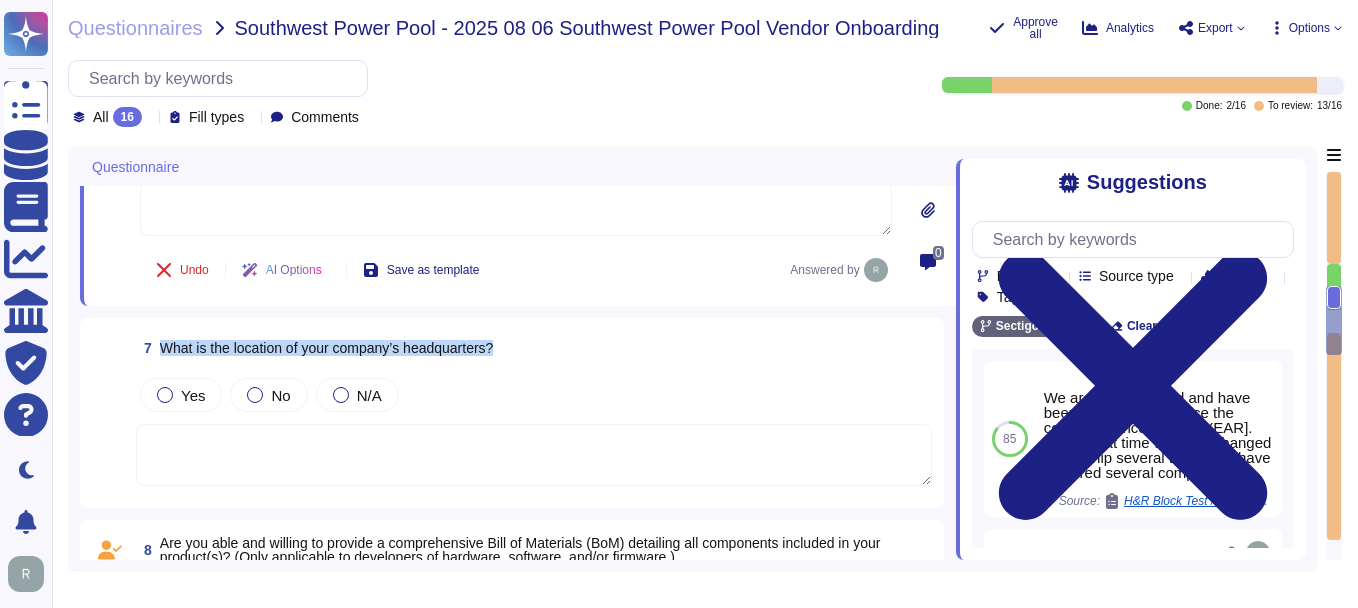 drag, startPoint x: 161, startPoint y: 355, endPoint x: 553, endPoint y: 358, distance: 392.01147 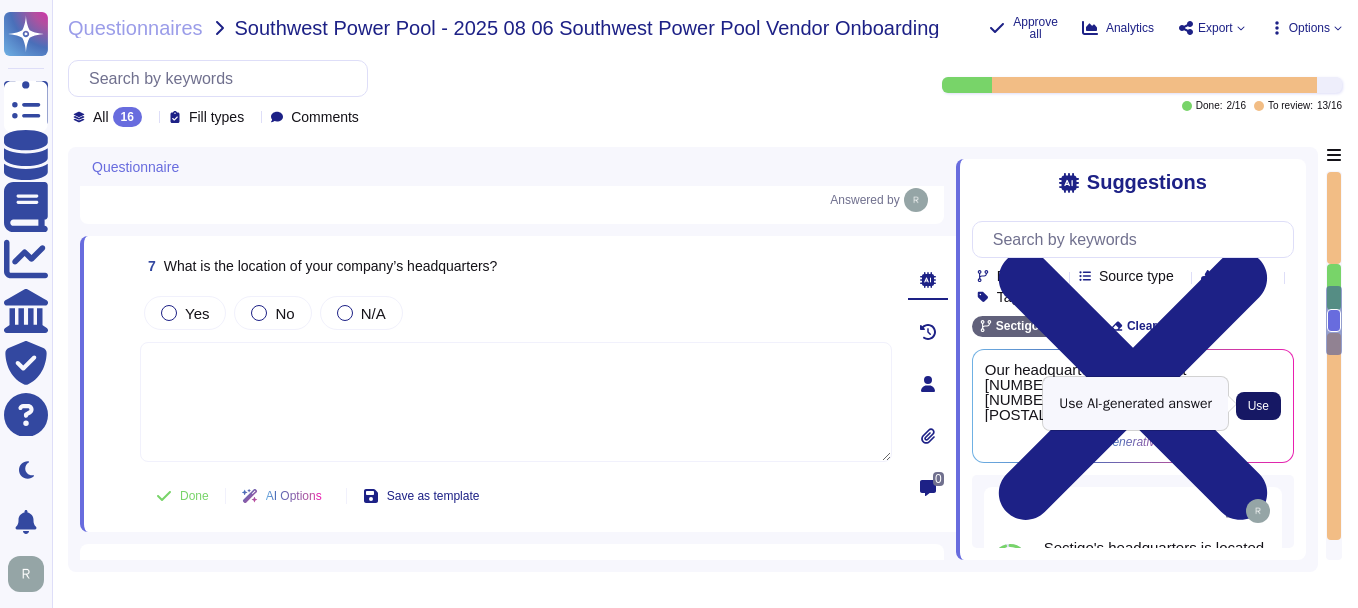 click on "Use" at bounding box center (1258, 406) 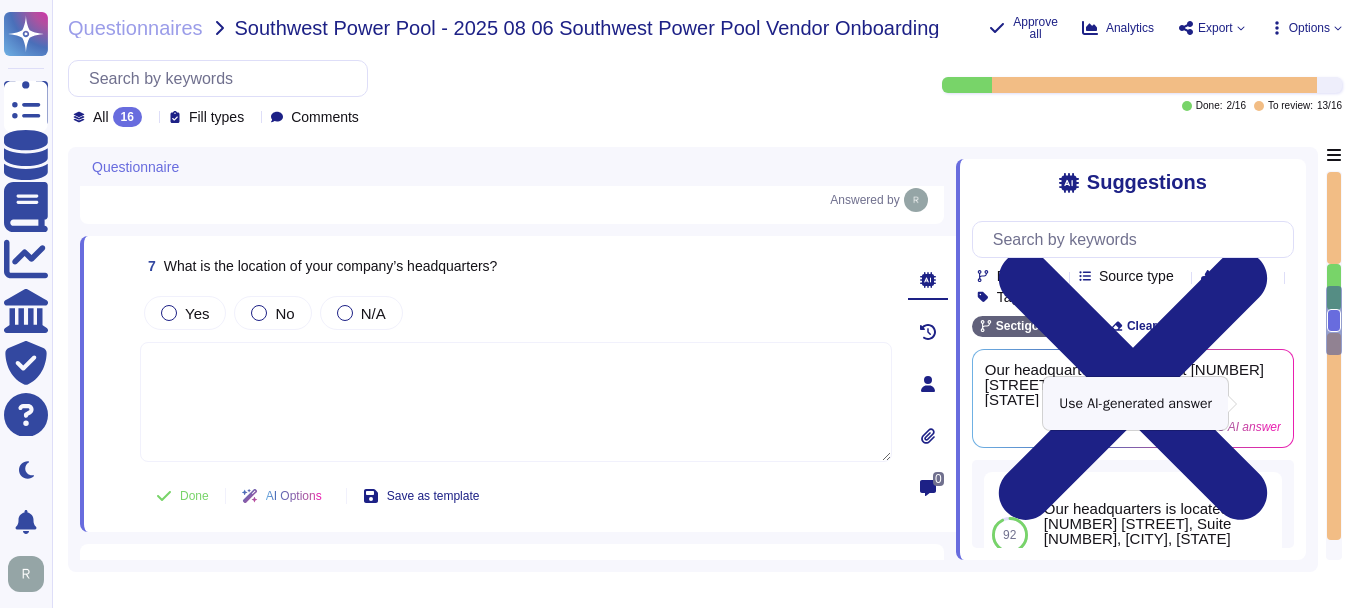 type on "Our headquarters is located at [NUMBER] [STREET], Suite [NUMBER], [CITY], [STATE] [POSTAL CODE], USA." 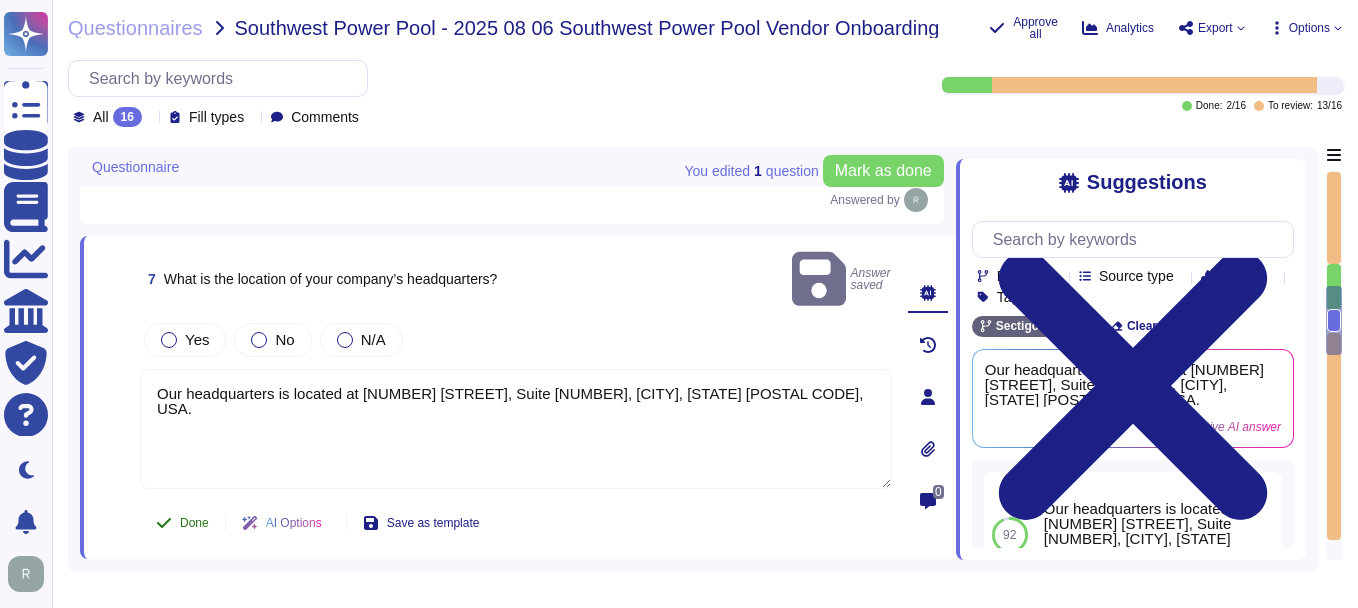click on "Done" at bounding box center (194, 523) 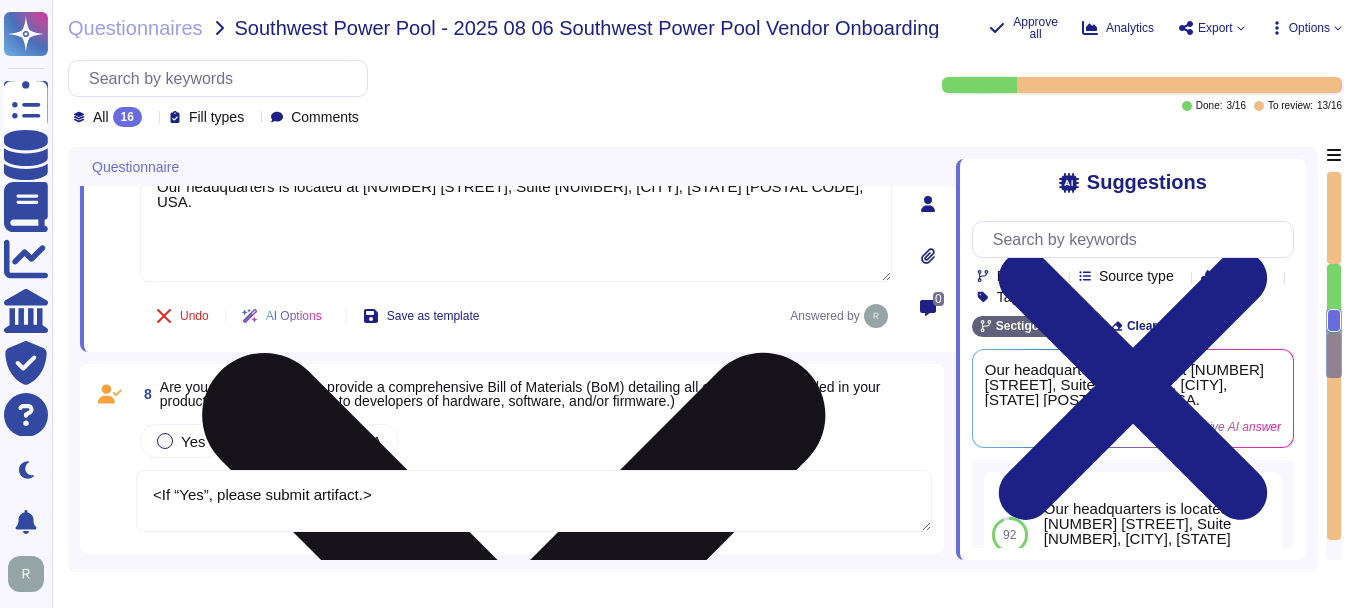 type on "<If “Yes”, please submit artifact(s) such as relevant process or procedure documents, references to supporting evidence on your company’s website and/or narrative describing the company’s process.>" 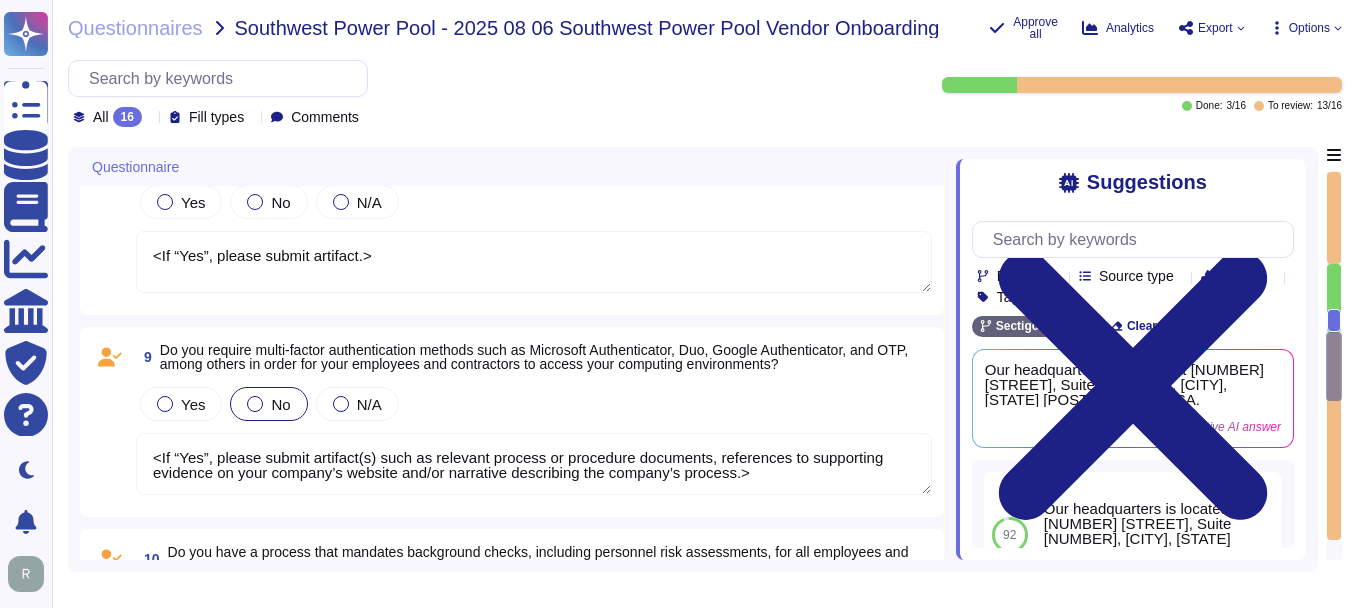 type on "<If “Yes”, please submit artifact(s) such as relevant process or procedure documents, references to supporting evidence on your company’s website and/or narrative describing the company’s process.>" 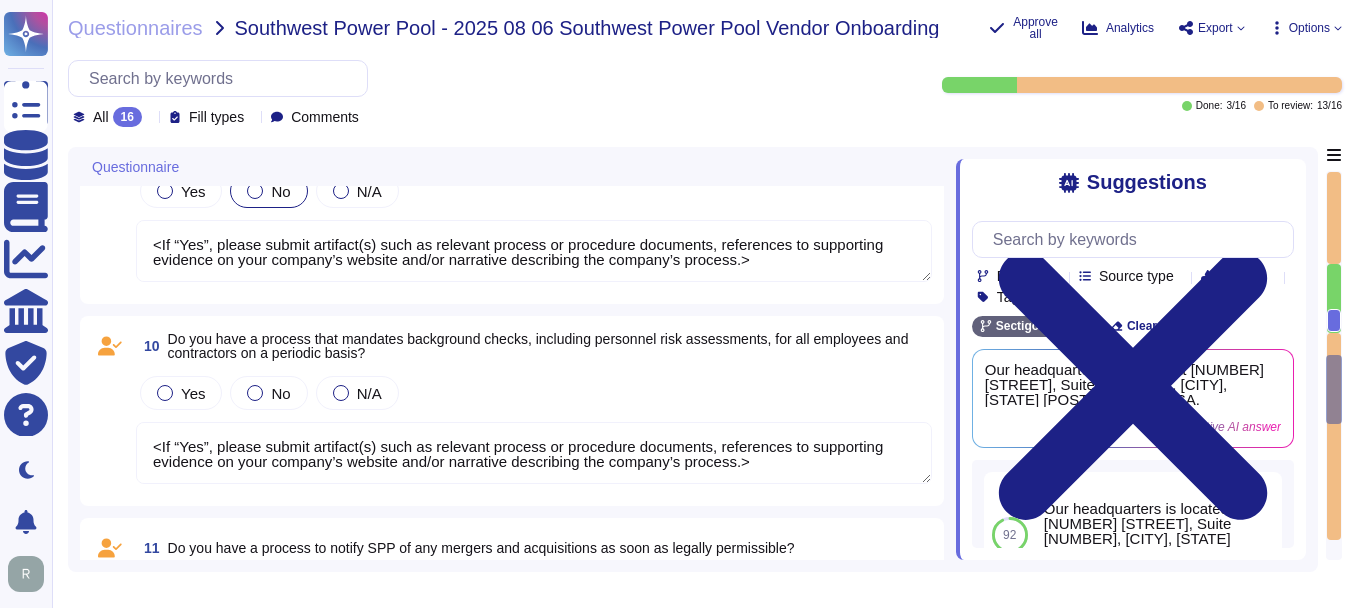 type on "<If “Yes”, please submit artifact(s) such as relevant process or procedure documents, references to supporting evidence on your company’s website and/or narrative describing the company’s process.>" 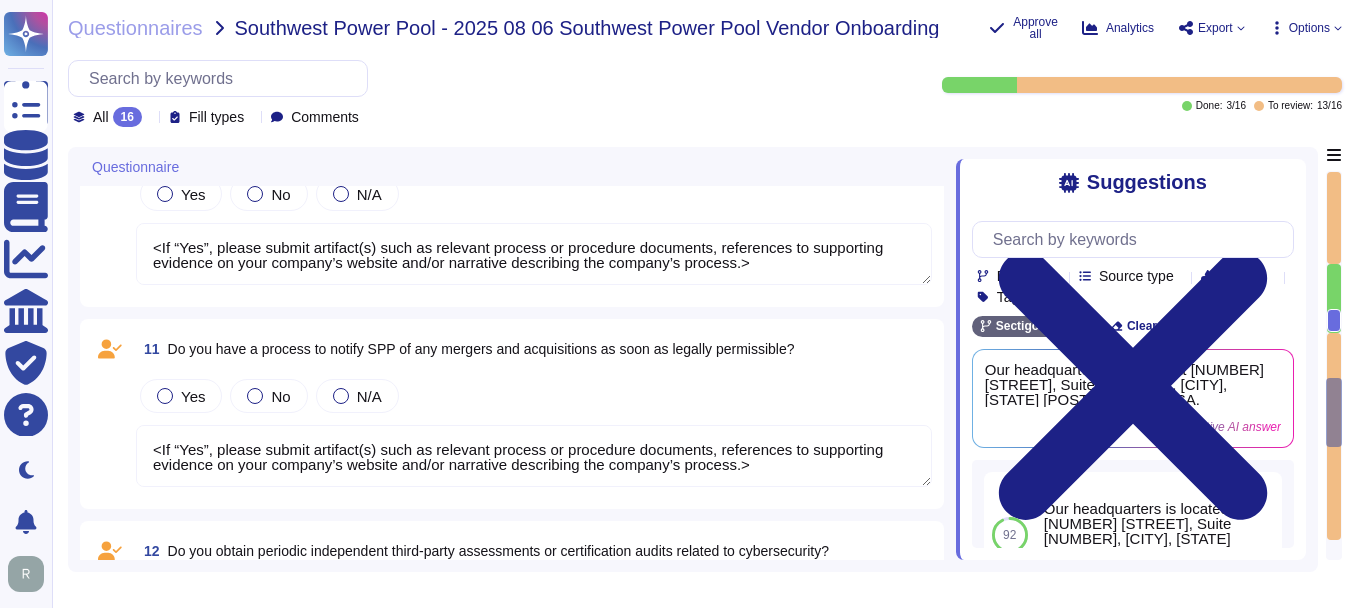 scroll, scrollTop: 2100, scrollLeft: 0, axis: vertical 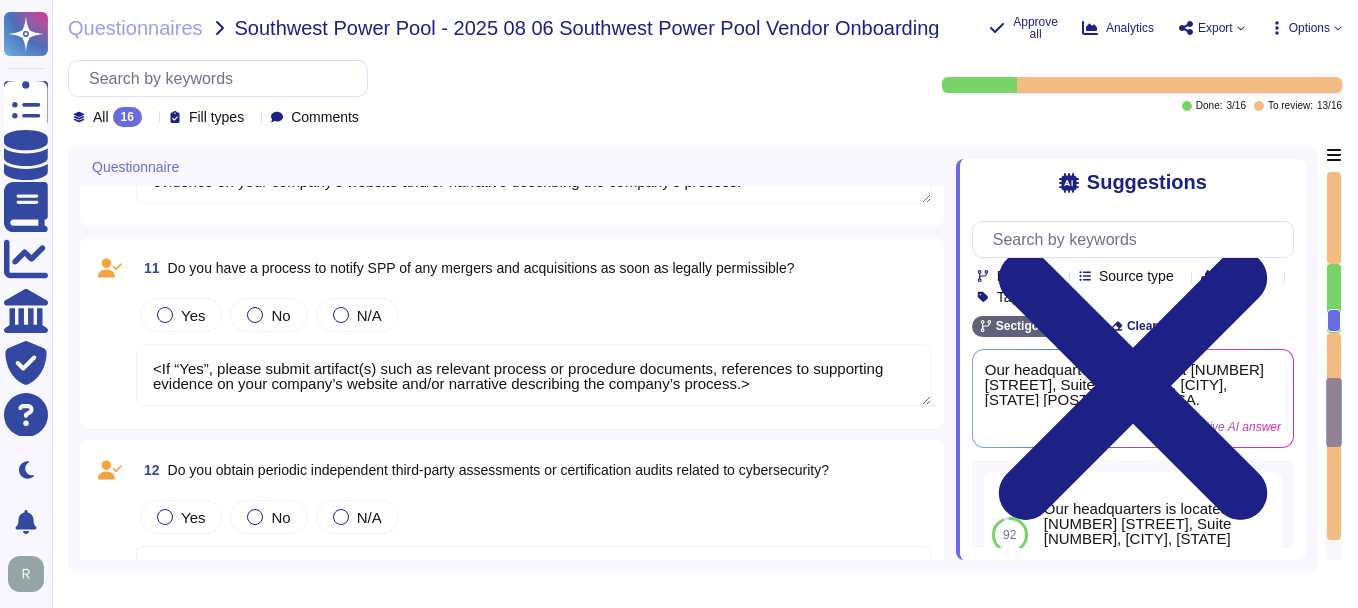type on "<If “Yes”, please submit artifact(s) such as relevant process or procedure documents, references to supporting evidence on your company’s website and/or narrative describing the company’s process.>" 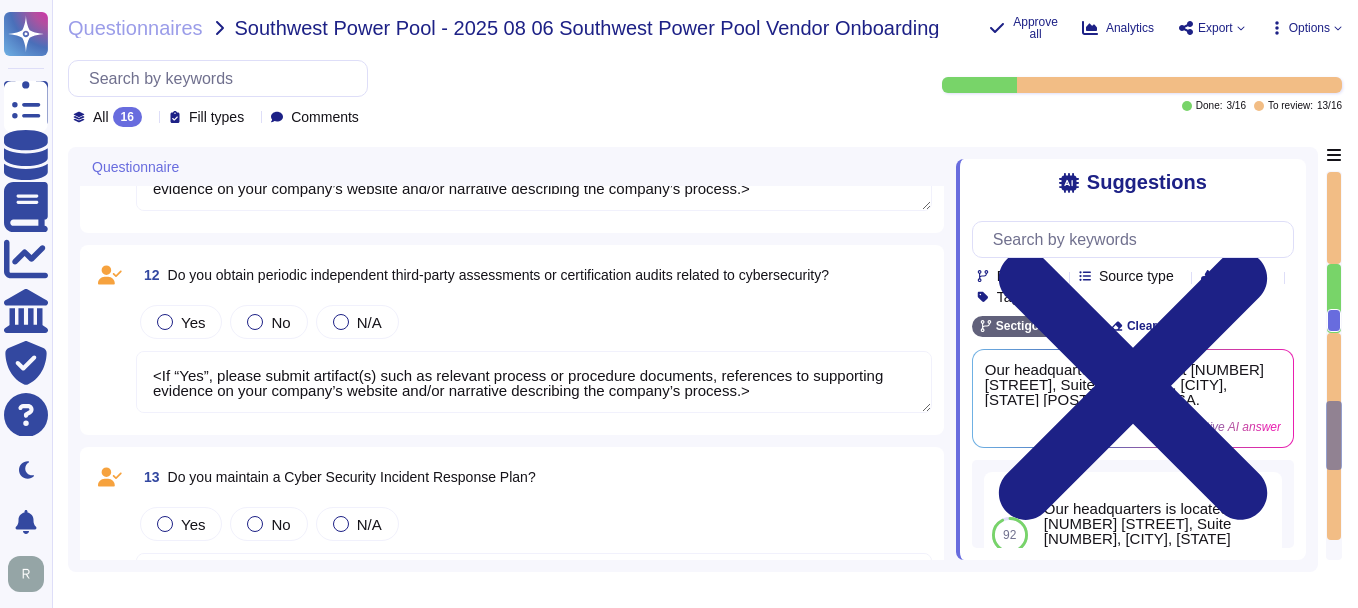 scroll, scrollTop: 2400, scrollLeft: 0, axis: vertical 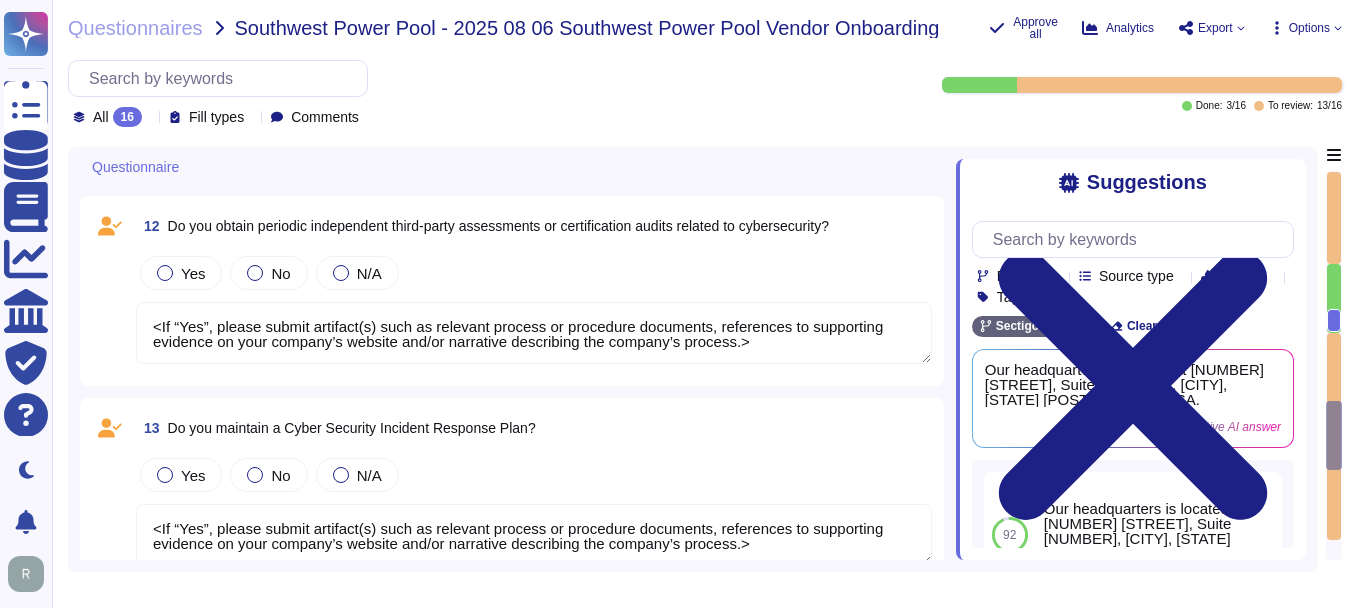 type on "<If “Yes”, please submit artifact(s) such as relevant process or procedure documents, references to supporting evidence on your company’s website and/or narrative describing the company’s process.>" 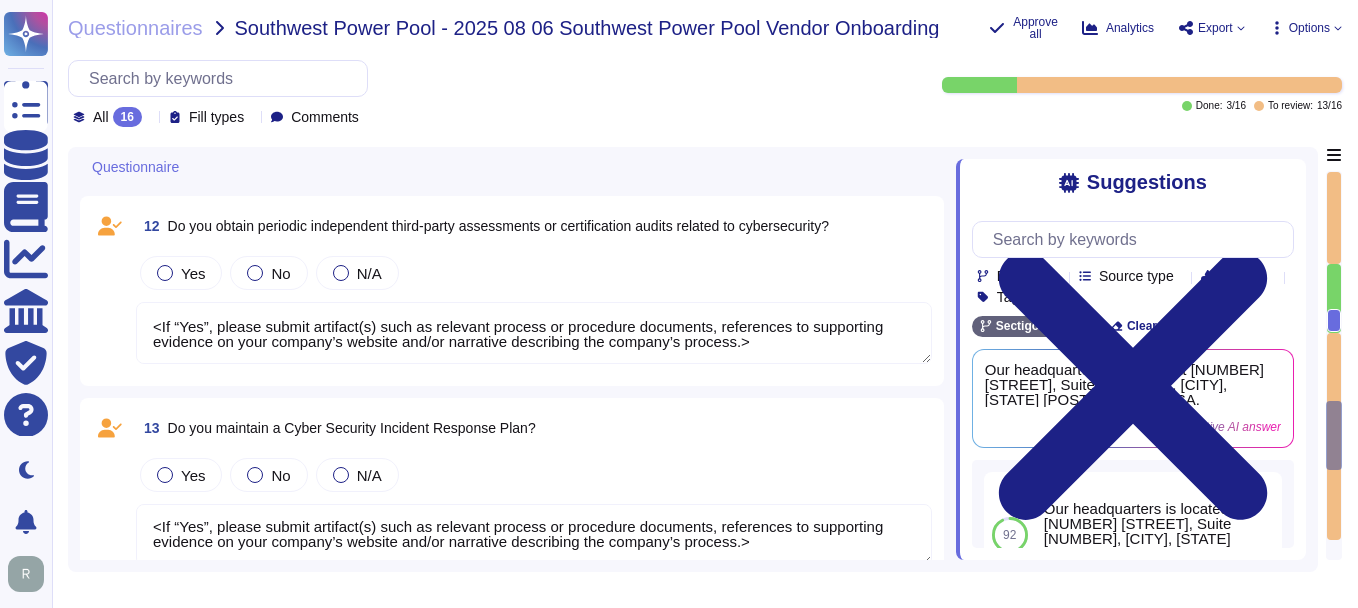 scroll, scrollTop: 0, scrollLeft: 0, axis: both 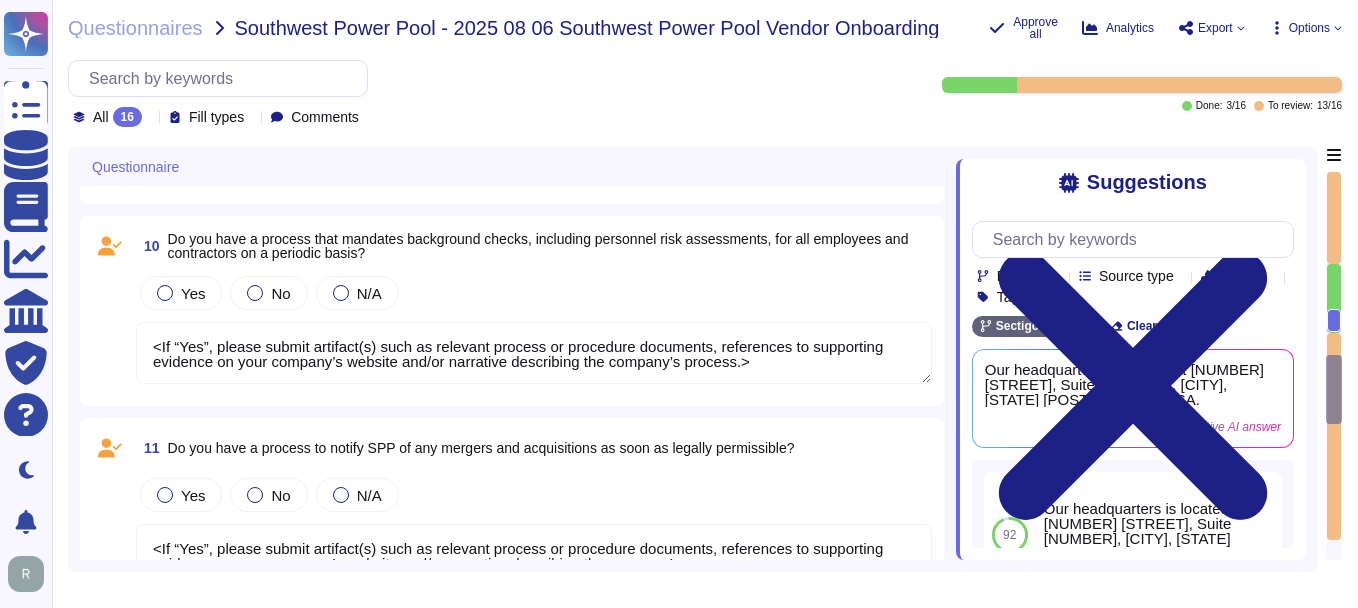 type on "Our headquarters is located at [NUMBER] [STREET], Suite [NUMBER], [CITY], [STATE] [POSTAL CODE], USA." 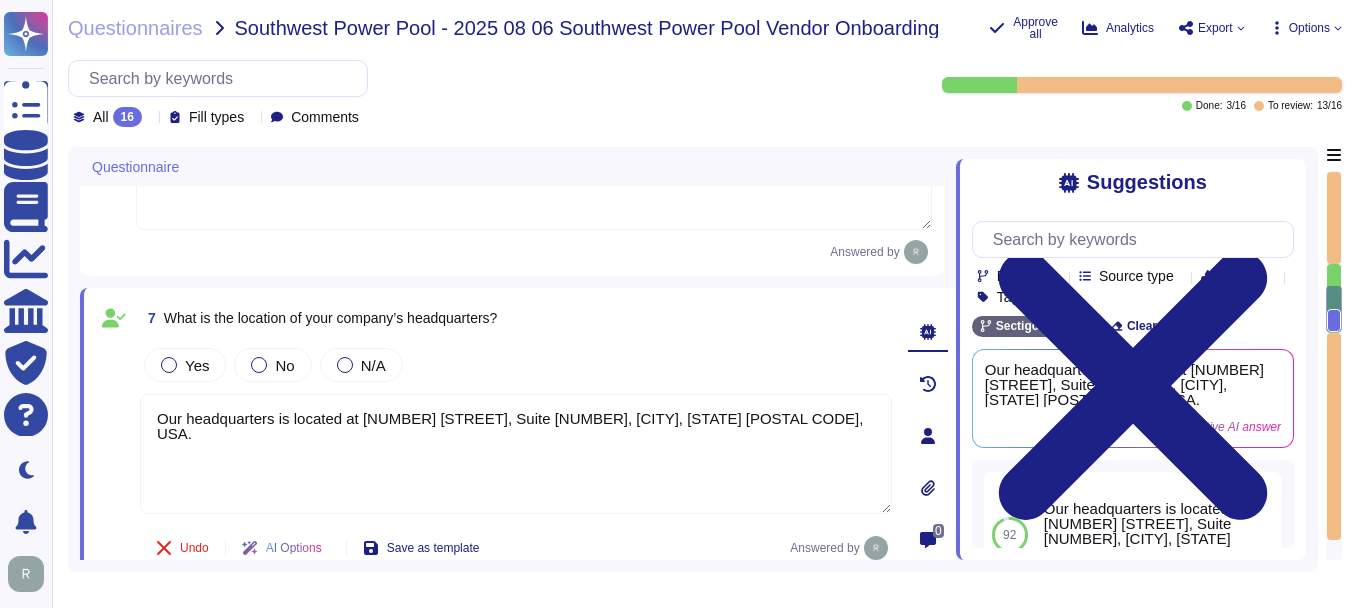 type on "<If “Yes”, please submit artifact(s) such as relevant process or procedure documents, references to supporting evidence on your company’s website and/or narrative describing the company’s process.>" 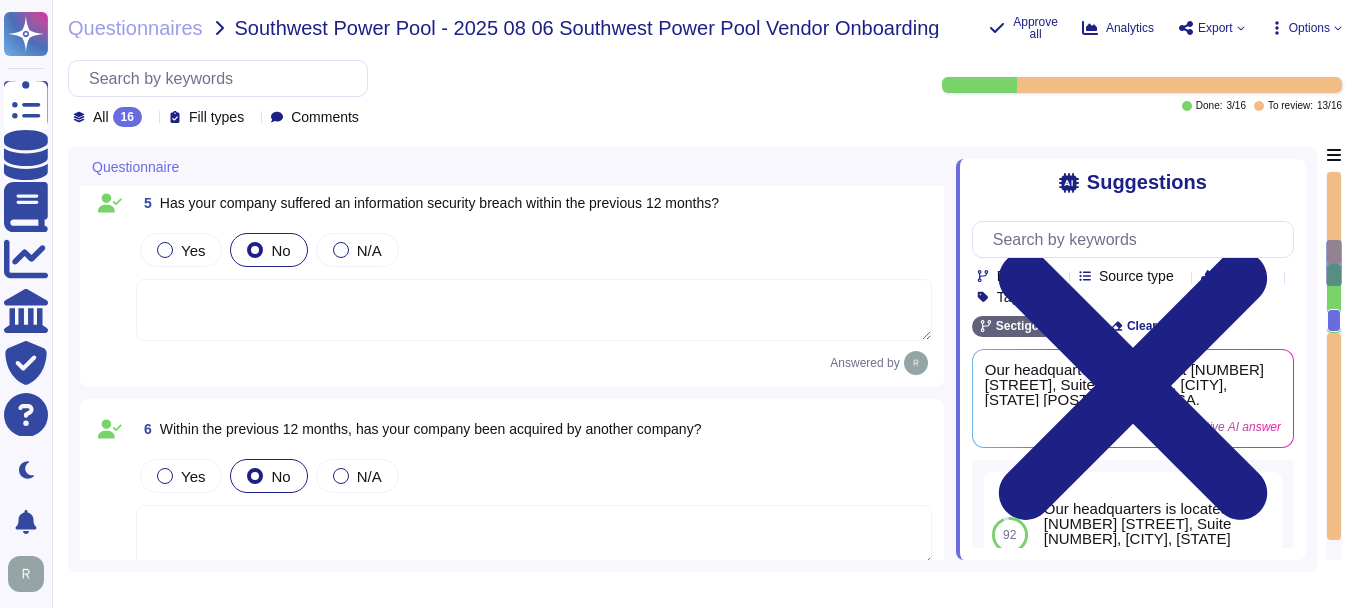 type on "<If “Yes”, please submit artifact(s) such as relevant process or procedure documents, references to supporting evidence on your company’s website and/or narrative describing the company’s process. Please include information describing how SPP, as a customer, would be expected to trigger or request such coordination.>" 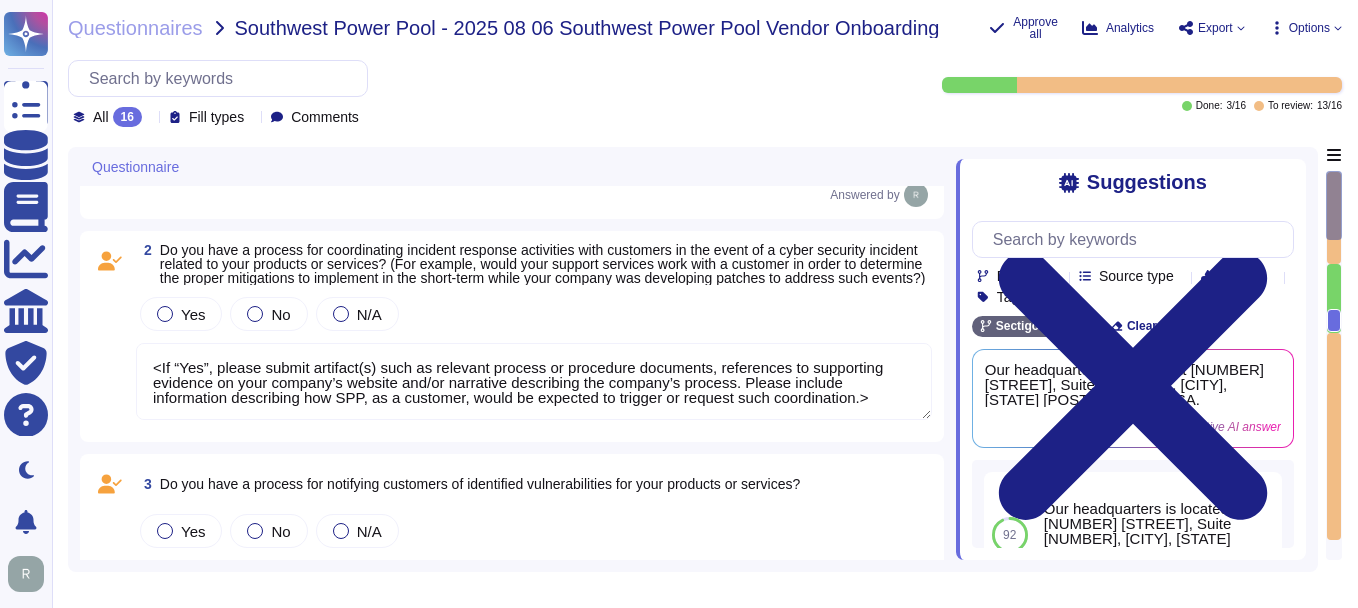 type on "<If “Yes”, please submit artifact(s) such as relevant process or procedure documents, references to supporting evidence on your company’s website and/or narrative describing the company’s process.>" 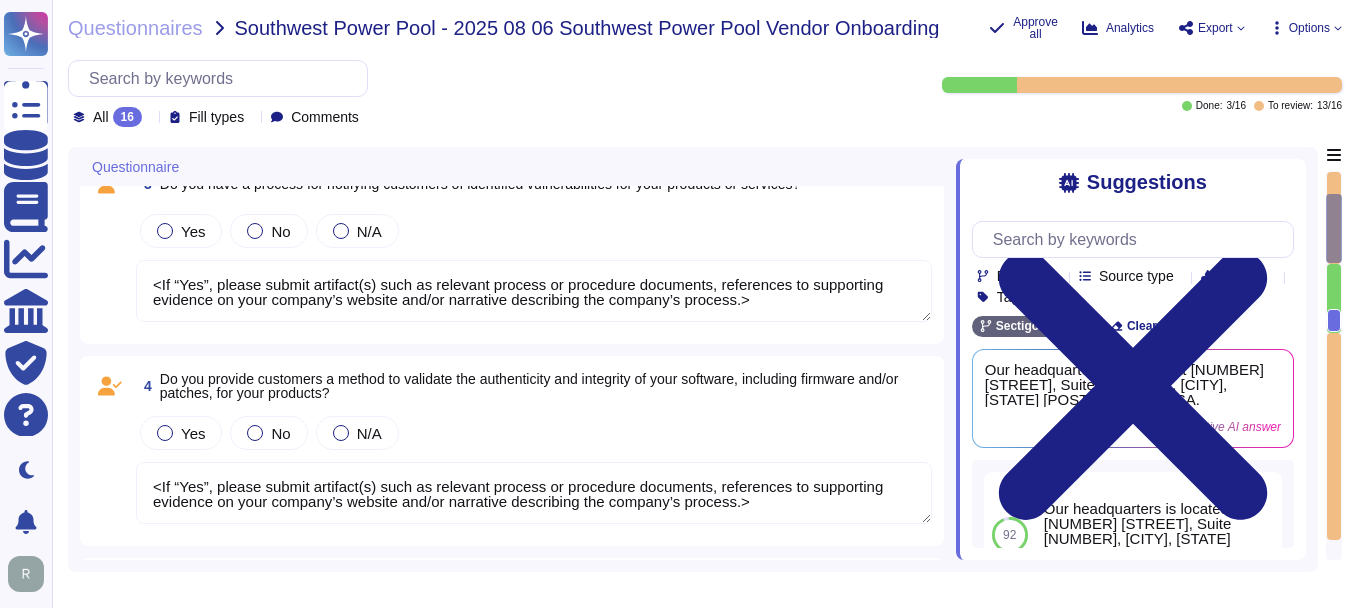 type on "Our headquarters is located at [NUMBER] [STREET], Suite [NUMBER], [CITY], [STATE] [POSTAL CODE], USA." 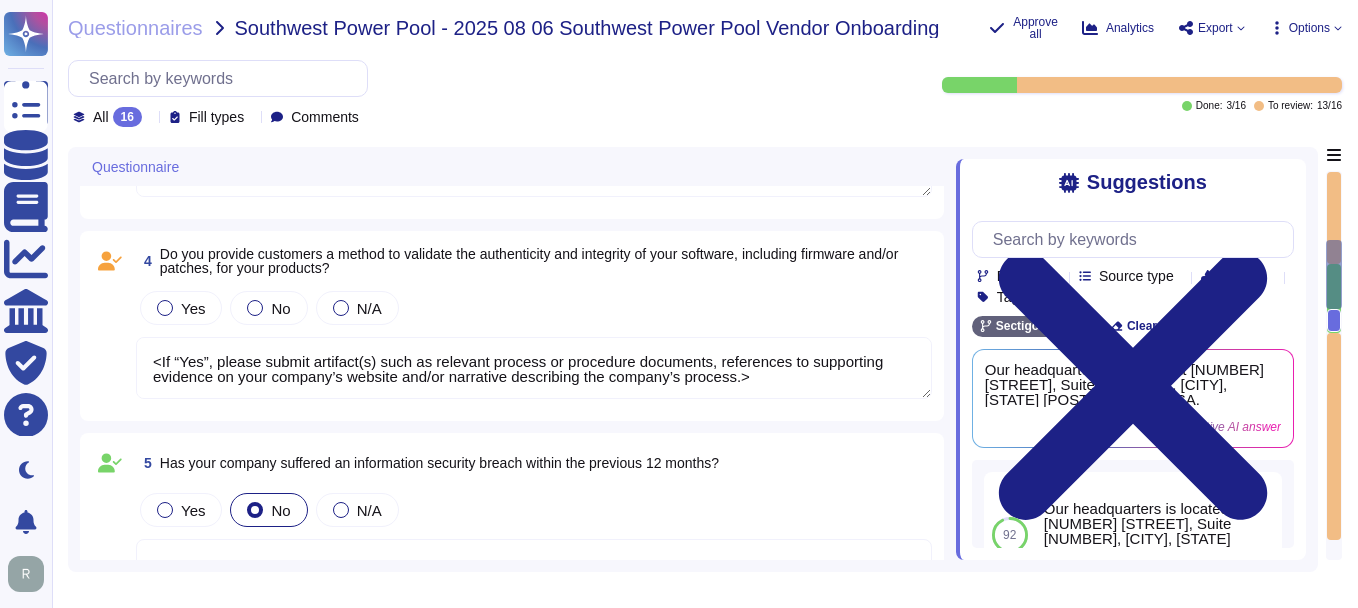 scroll, scrollTop: 881, scrollLeft: 0, axis: vertical 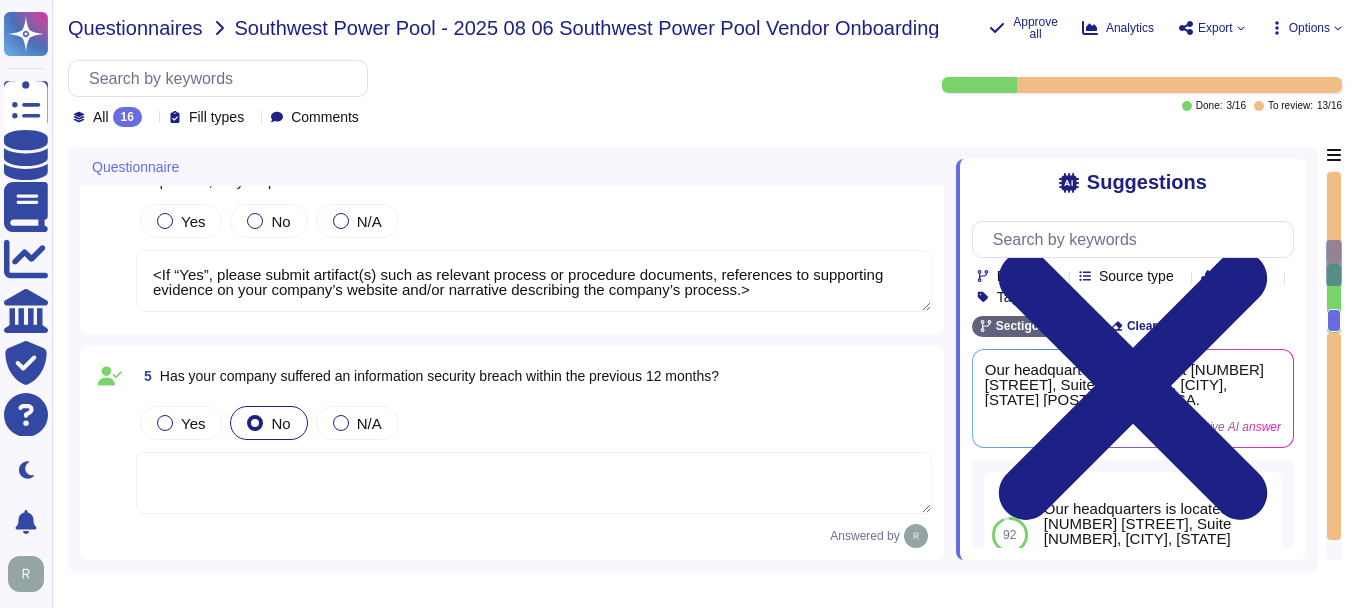 click on "Questionnaires" at bounding box center [135, 28] 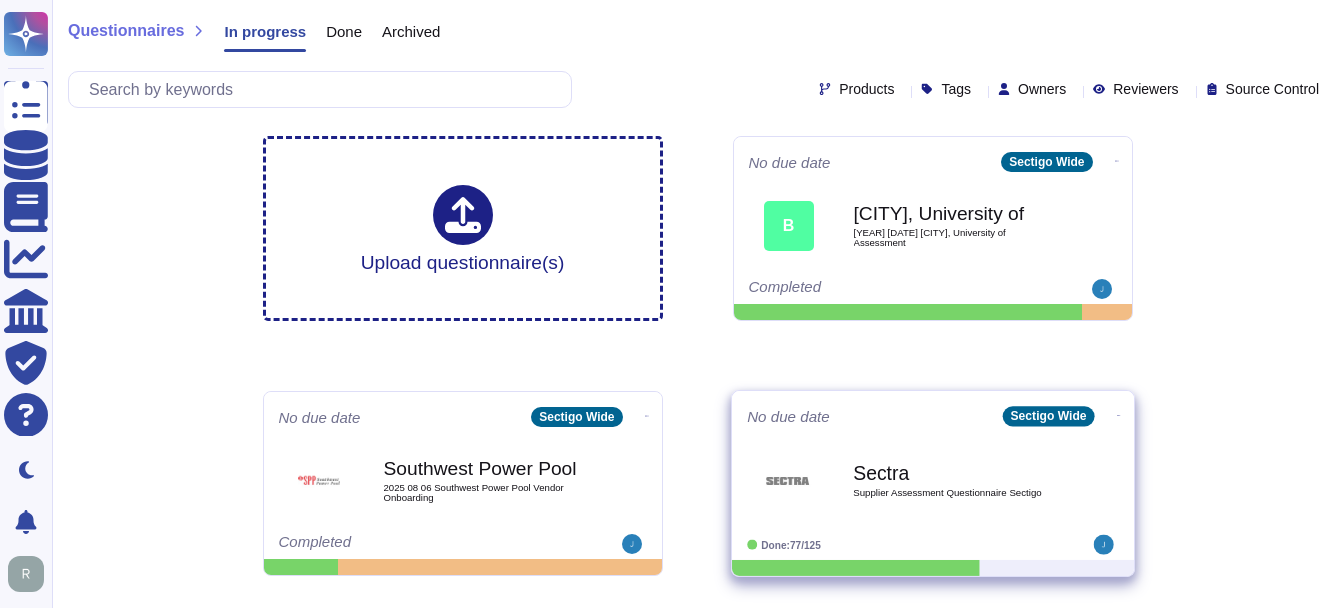 click on "Sectra Supplier Assessment Questionnaire Sectigo" at bounding box center [954, 480] 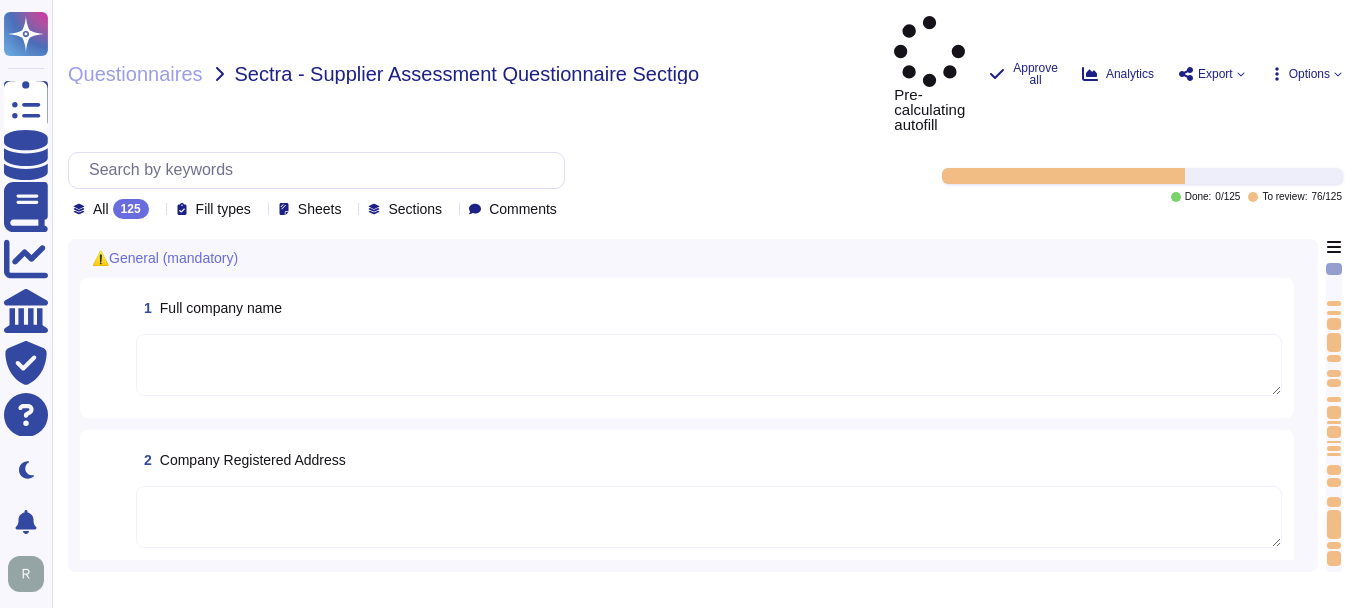 click at bounding box center [709, 365] 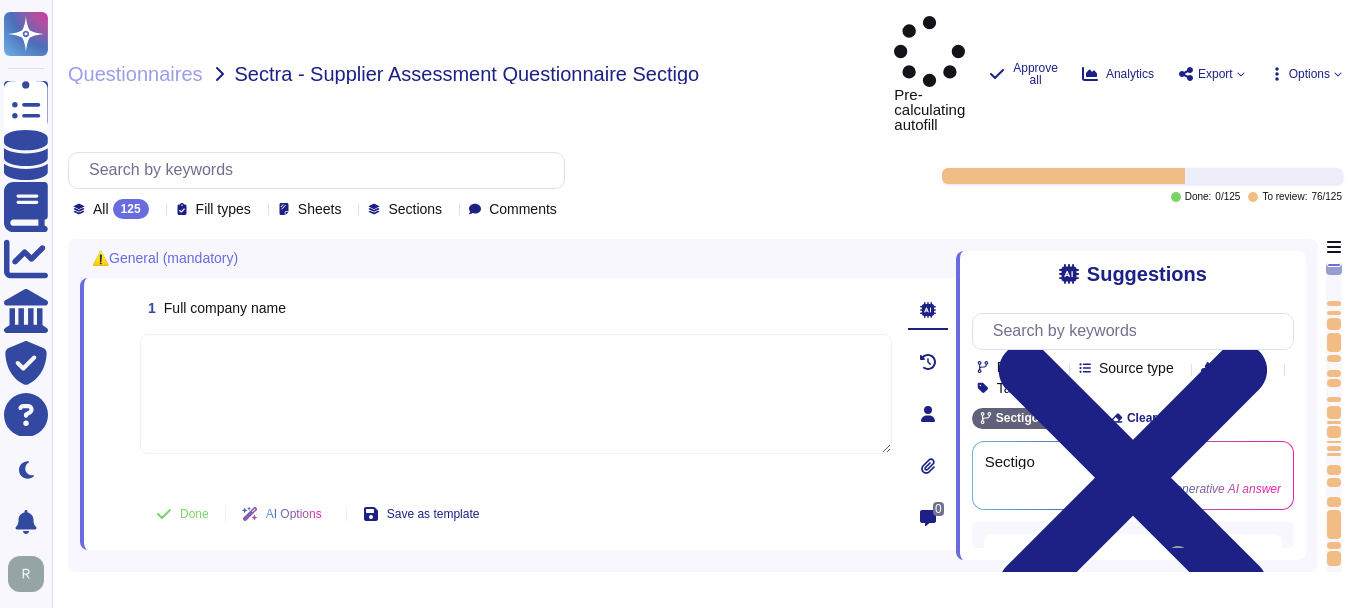 click on "Use" at bounding box center [1242, 586] 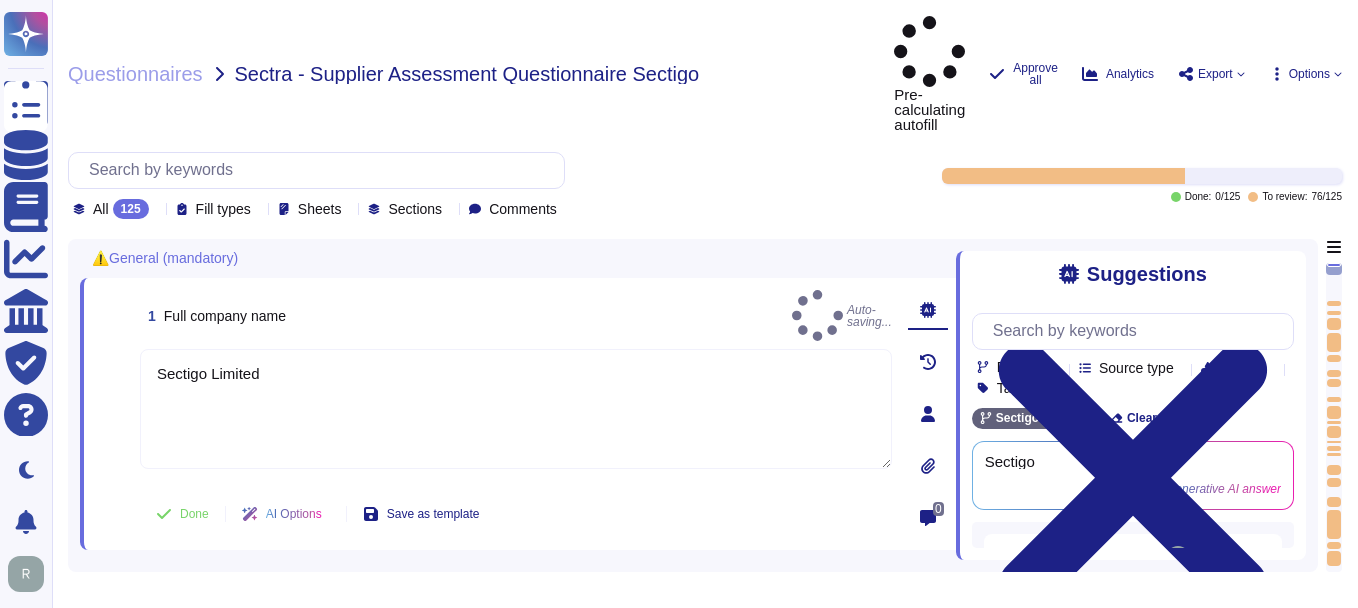 type on "Sectigo Limited" 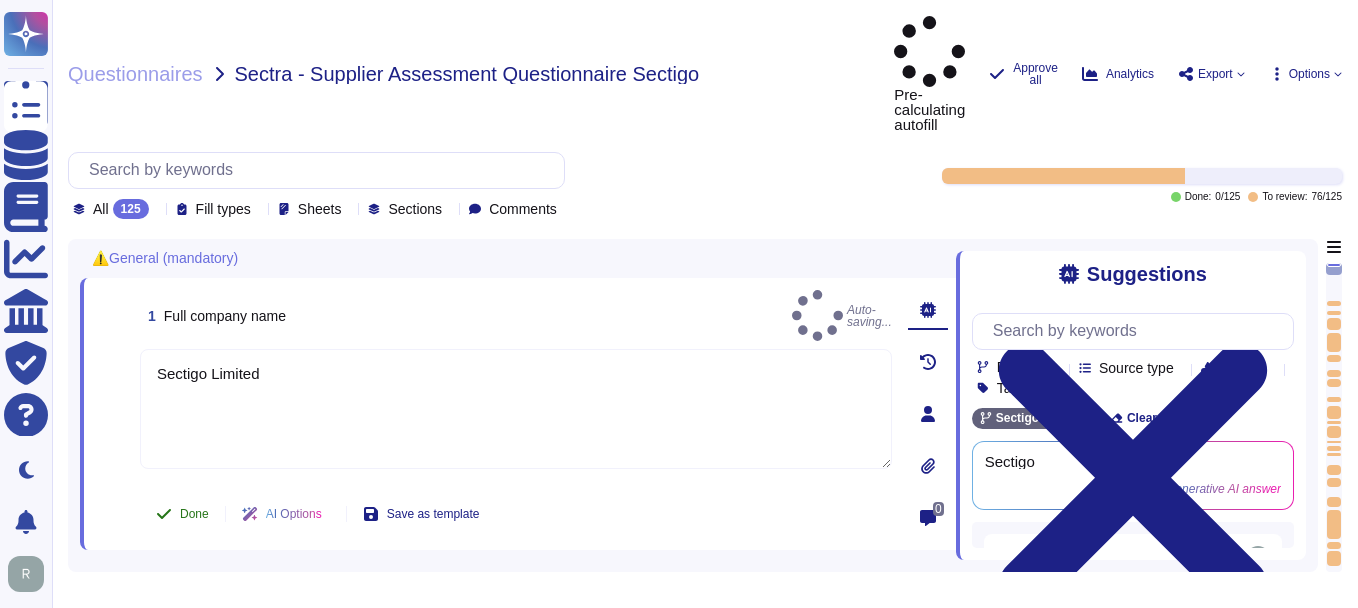 click on "Done" at bounding box center [194, 514] 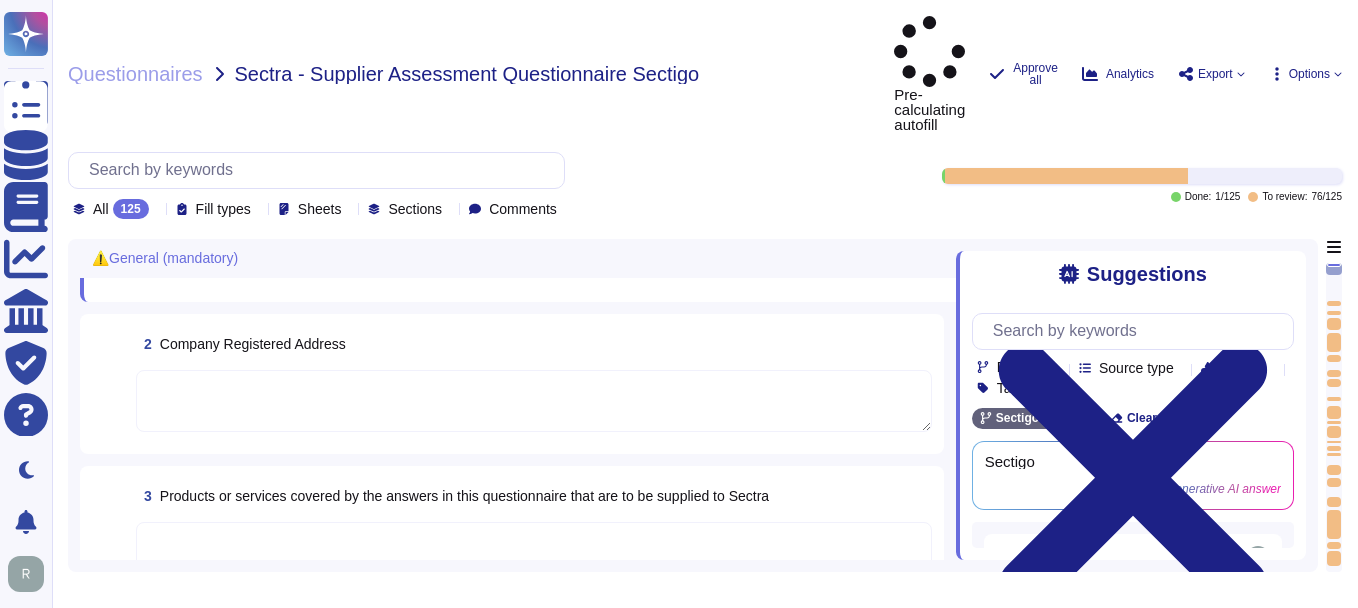 scroll, scrollTop: 200, scrollLeft: 0, axis: vertical 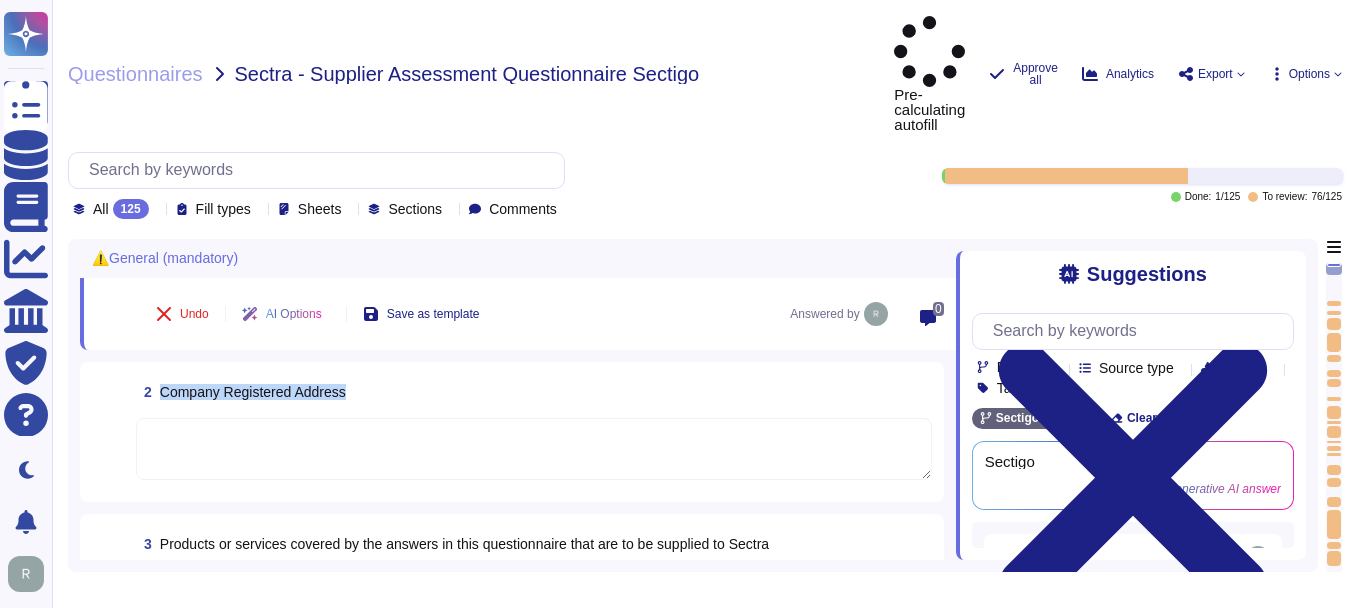 drag, startPoint x: 162, startPoint y: 320, endPoint x: 384, endPoint y: 333, distance: 222.38031 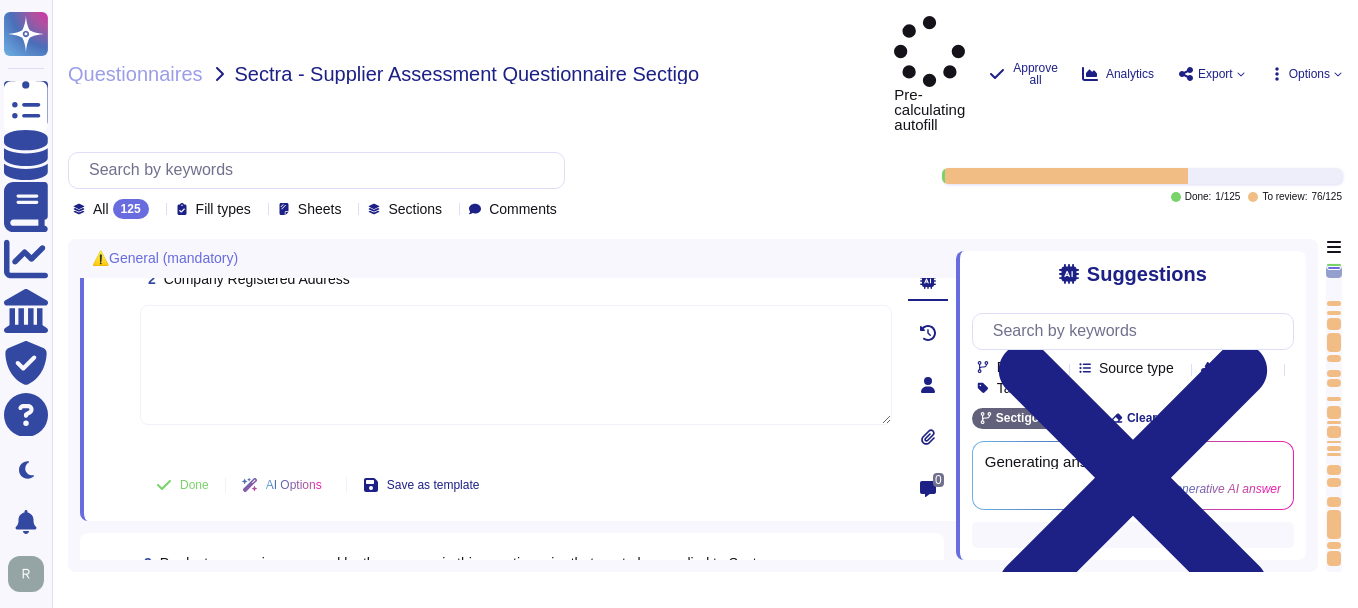 scroll, scrollTop: 400, scrollLeft: 0, axis: vertical 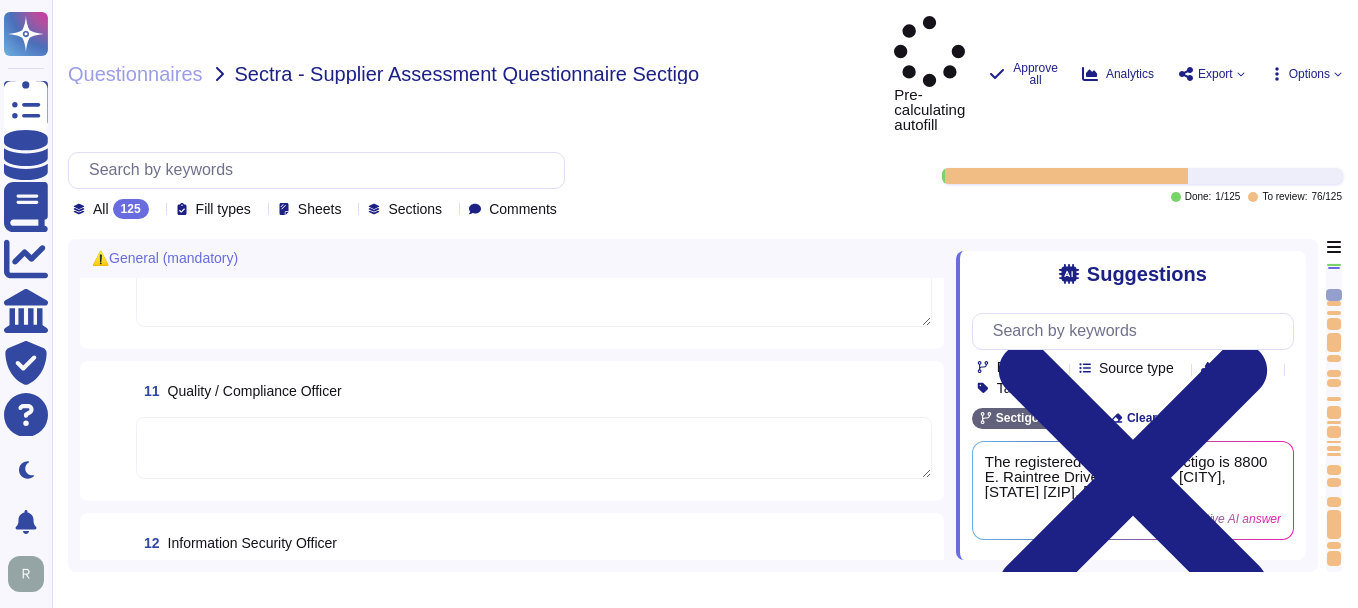 type on "(remove this text) Guidance: For external personnel involved in the development or administration of systems handling classified data, or in any capacity dealing with classified information, a background check must be performed on the supplier. Additional reasons for conducting a background check include mitigating risks related to fraud, theft, and other criminal activities, as well as ensuring the supplier’s trustworthiness, especially when significant investments are at stake. For assistance, please contact the Chief Security Officer." 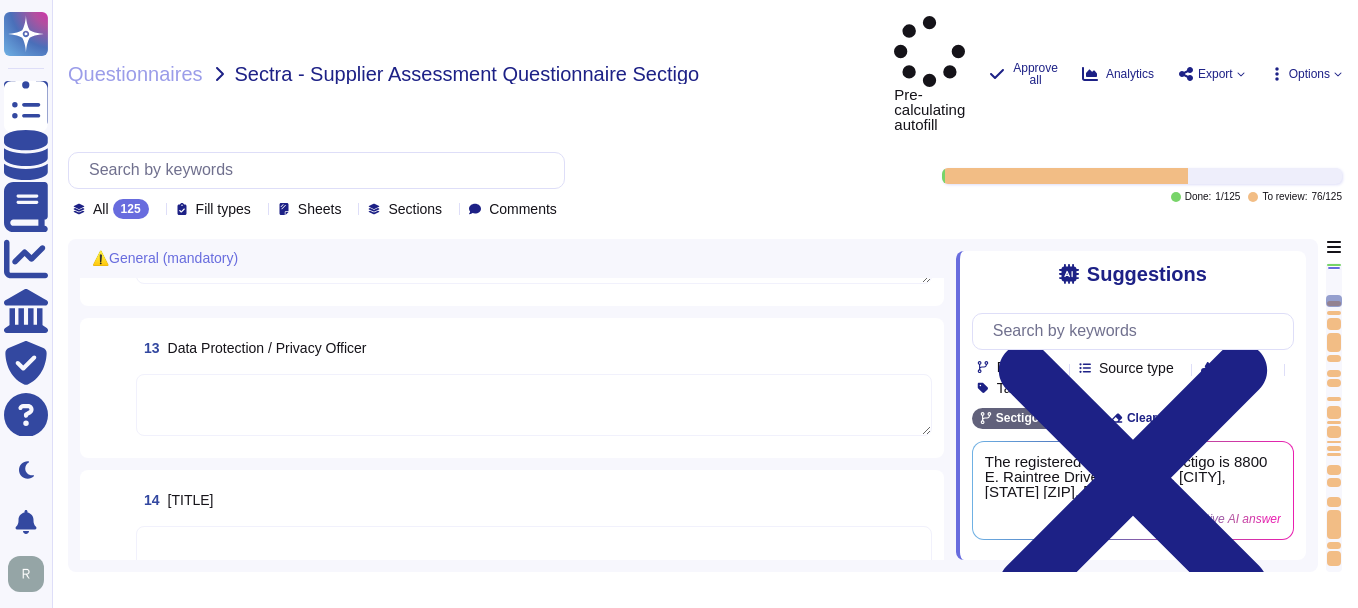 type on "(remove this text) Guidance: Comment on any specific actions taken to secure the entire supply chain, considering aspects such as security, availability, and quality. Examples of actions include adding specific clauses to agreements or conducting audits of the supplier’s sub-suppliers." 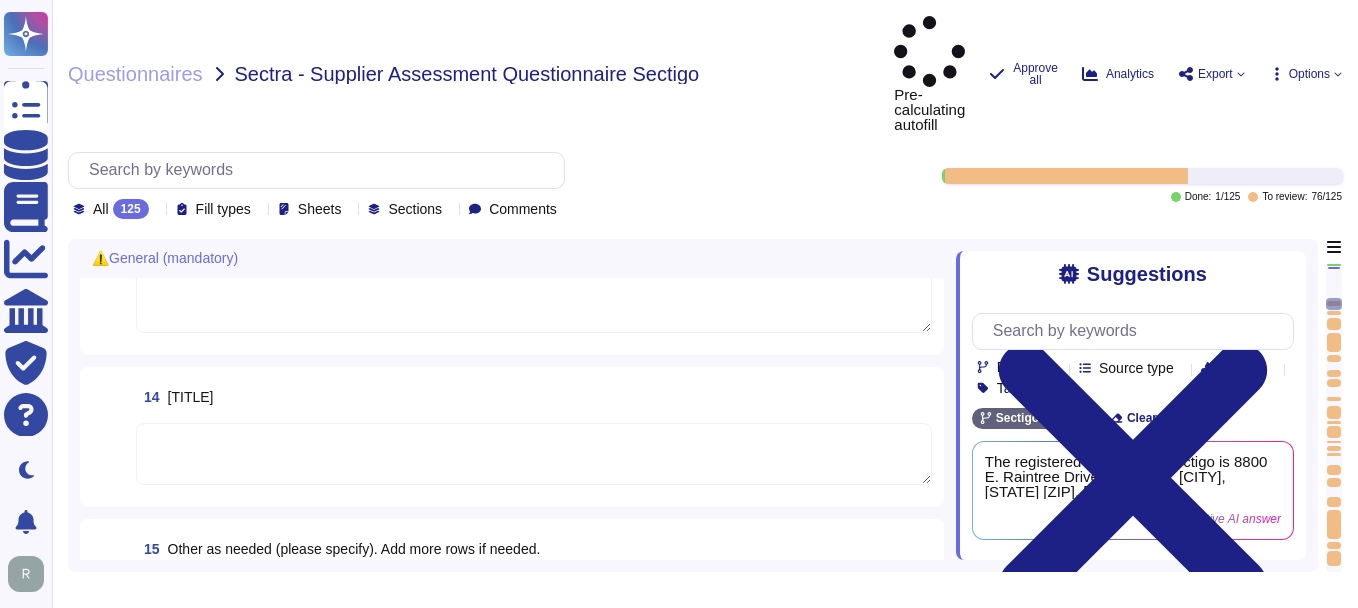 scroll, scrollTop: 2100, scrollLeft: 0, axis: vertical 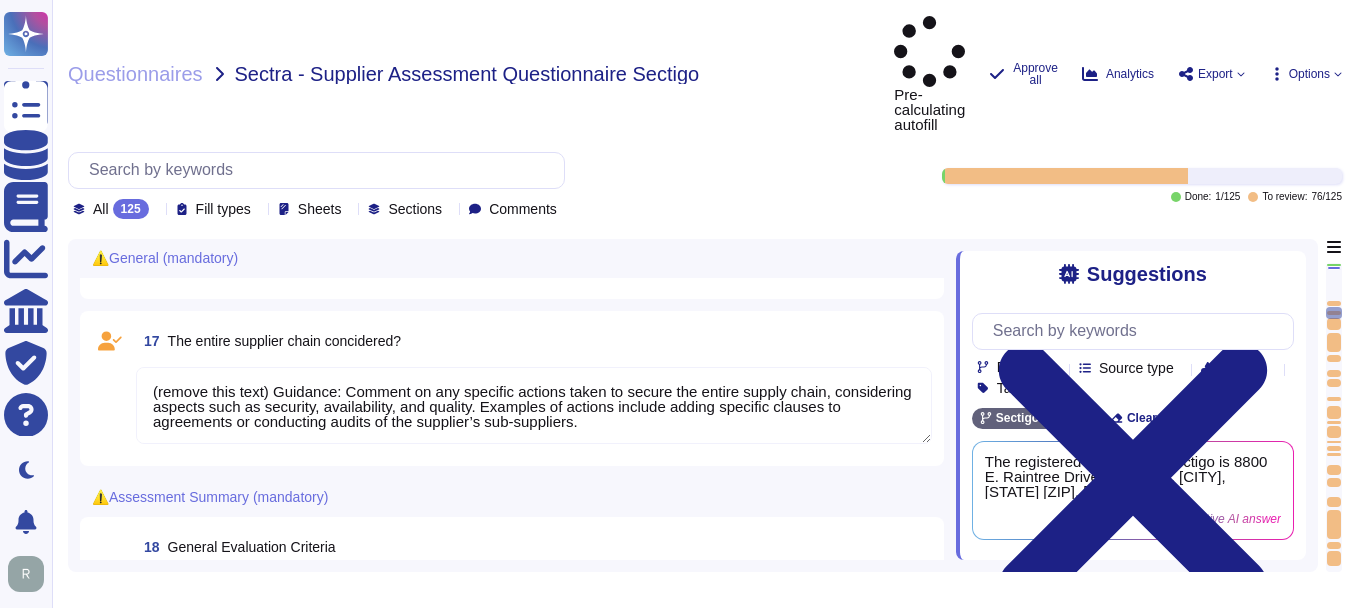 type on "If Yes, please specify what certifications you hold under  "Details" and provide the certificates" 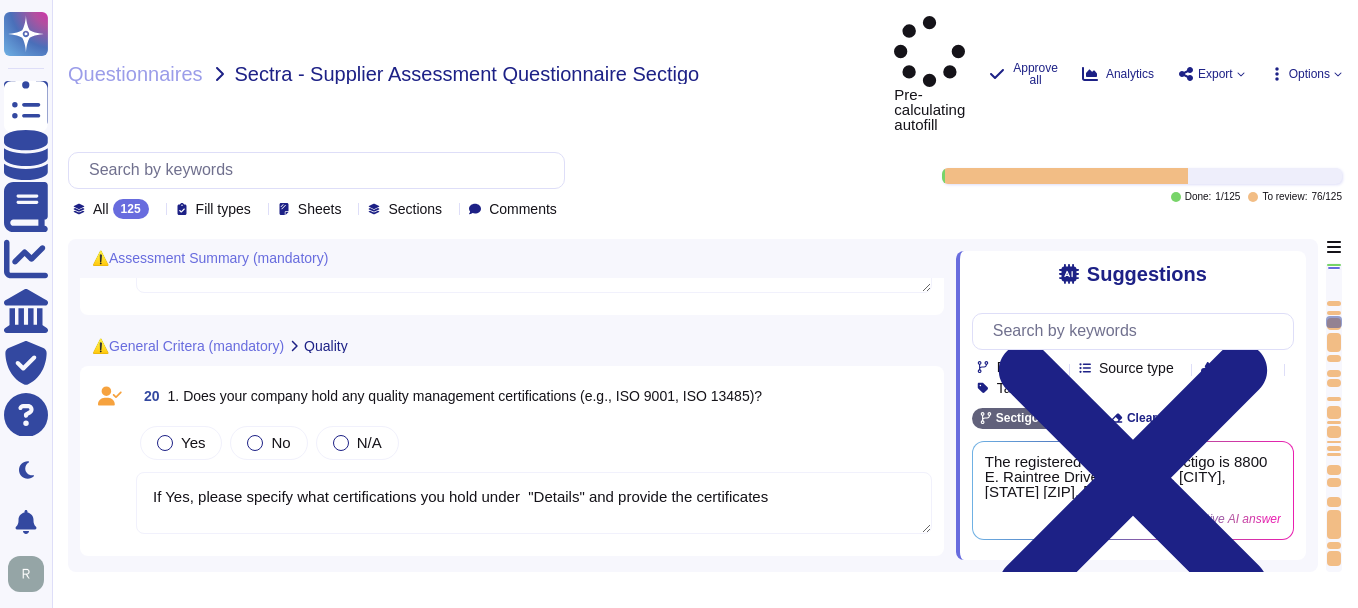 type on "Please specify what KPIs you measure under  "Details"" 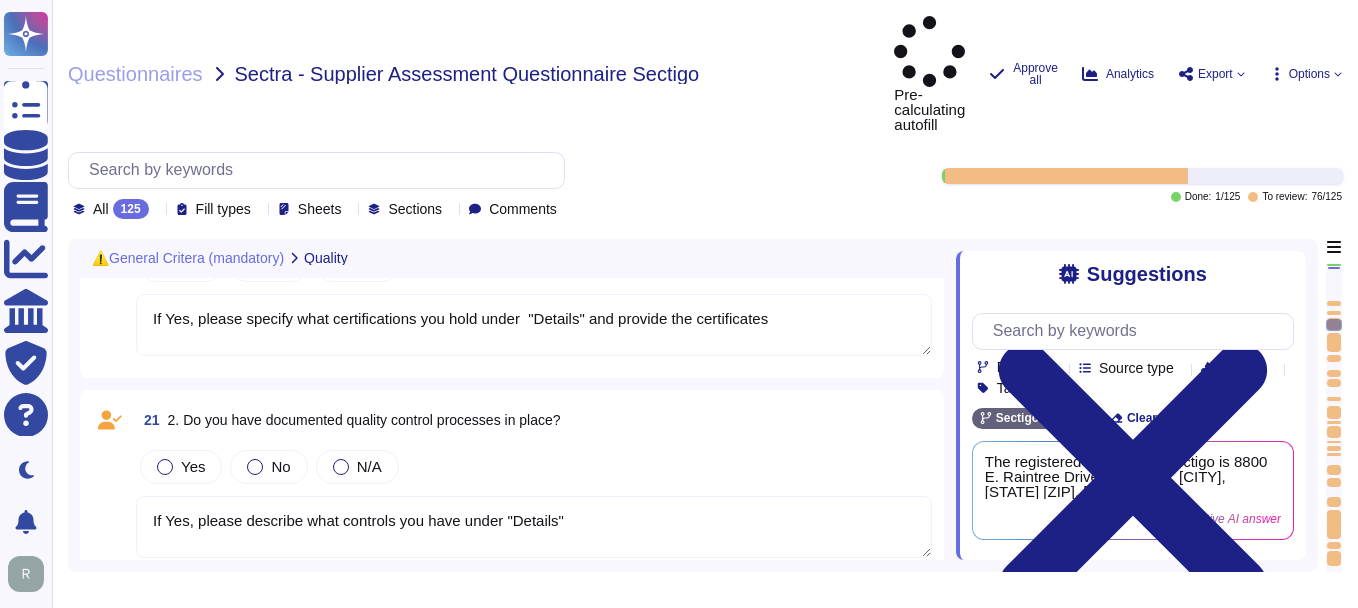 type on "Please provide audited financial statements, including profit & loss statement, balance sheet, and cash flow statement, for the last [NUMBER] years and year-to-date for the current financial year?" 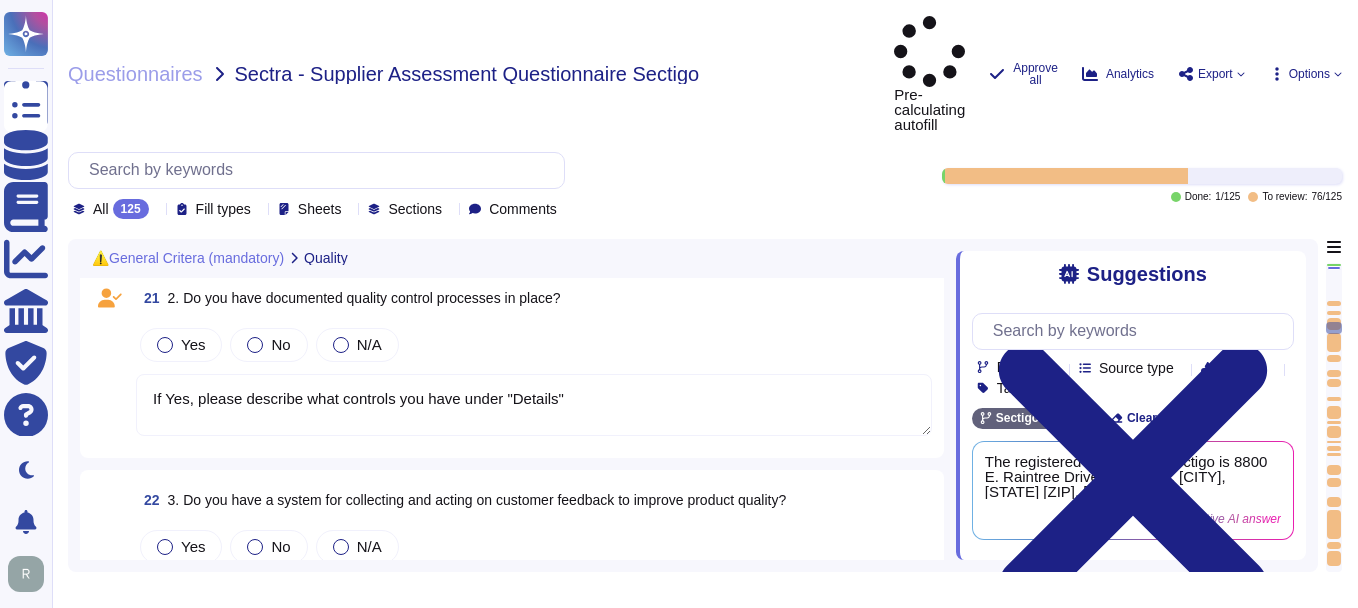 type on "Please provide the latest reports from a recognized agency such as Dun & Bradstreet, Creditsafe, or similar?" 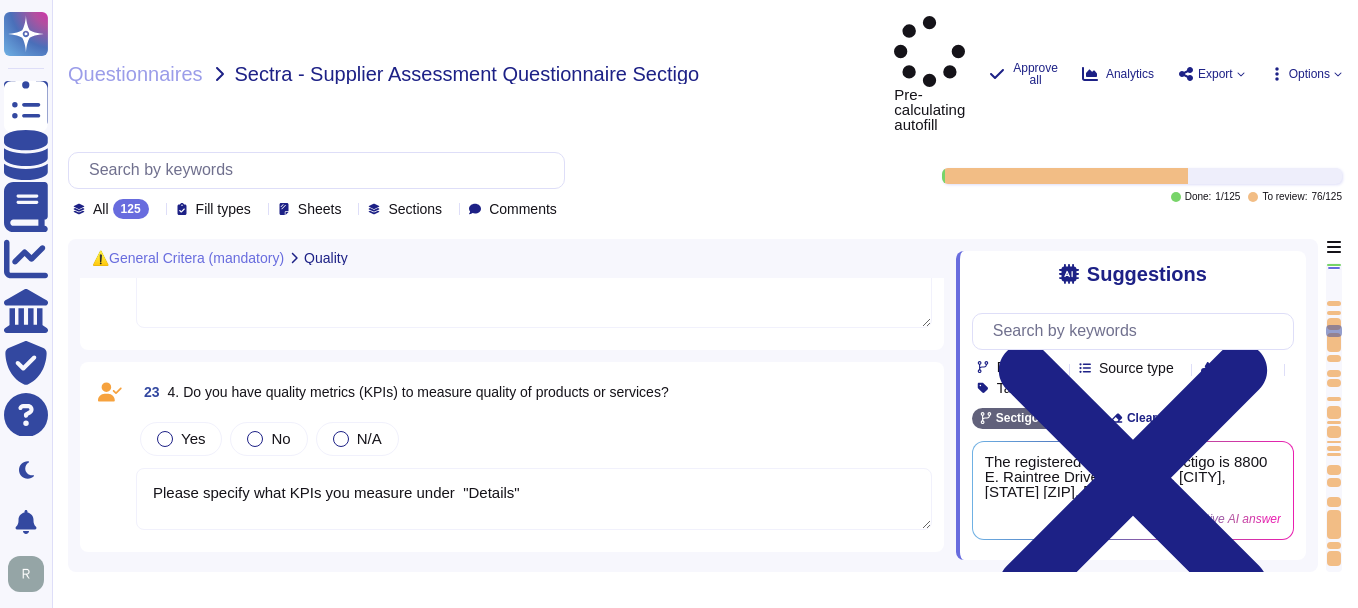 type on "Please provide copy of your latest balance sheet and/or Equity ratio or solvency or deb ratio" 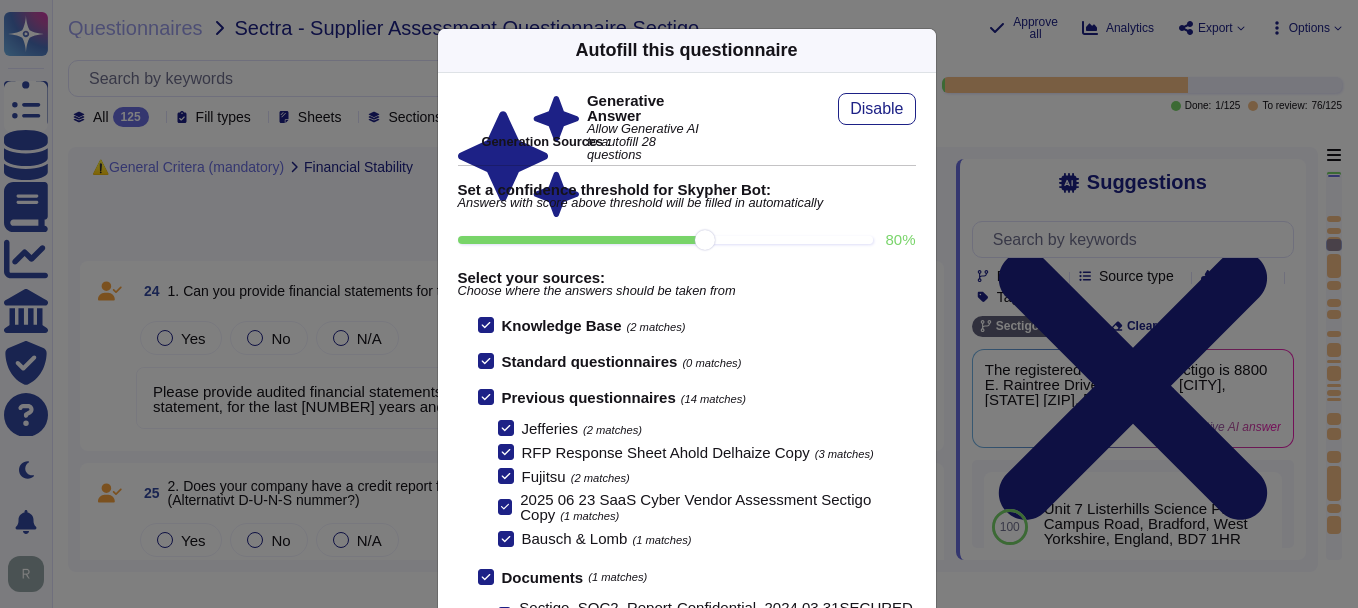 type on "Please provide further information" 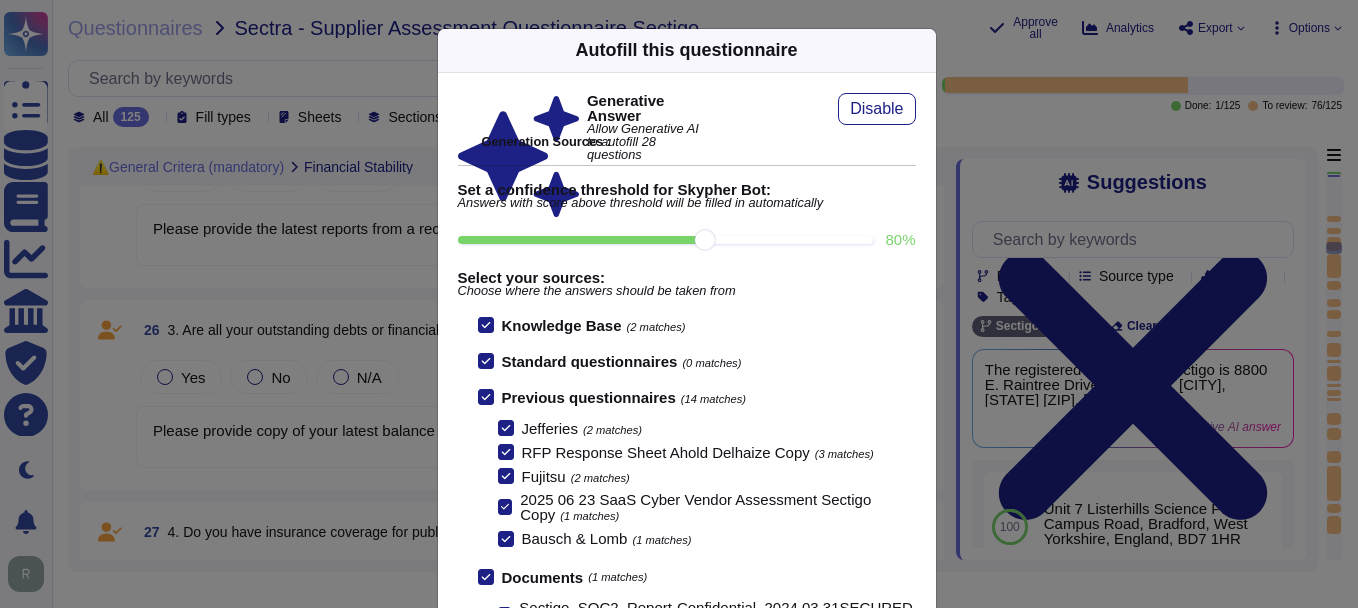 type on "If Yes, please provide information about what compliance audits you have undergone" 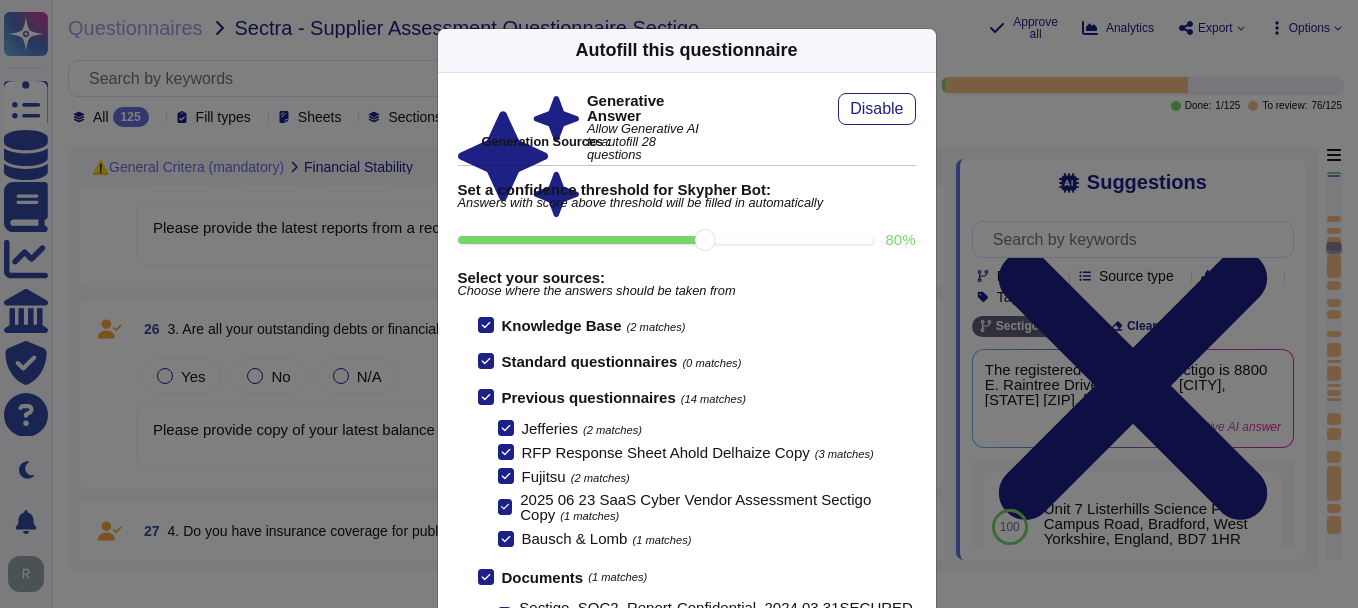 click 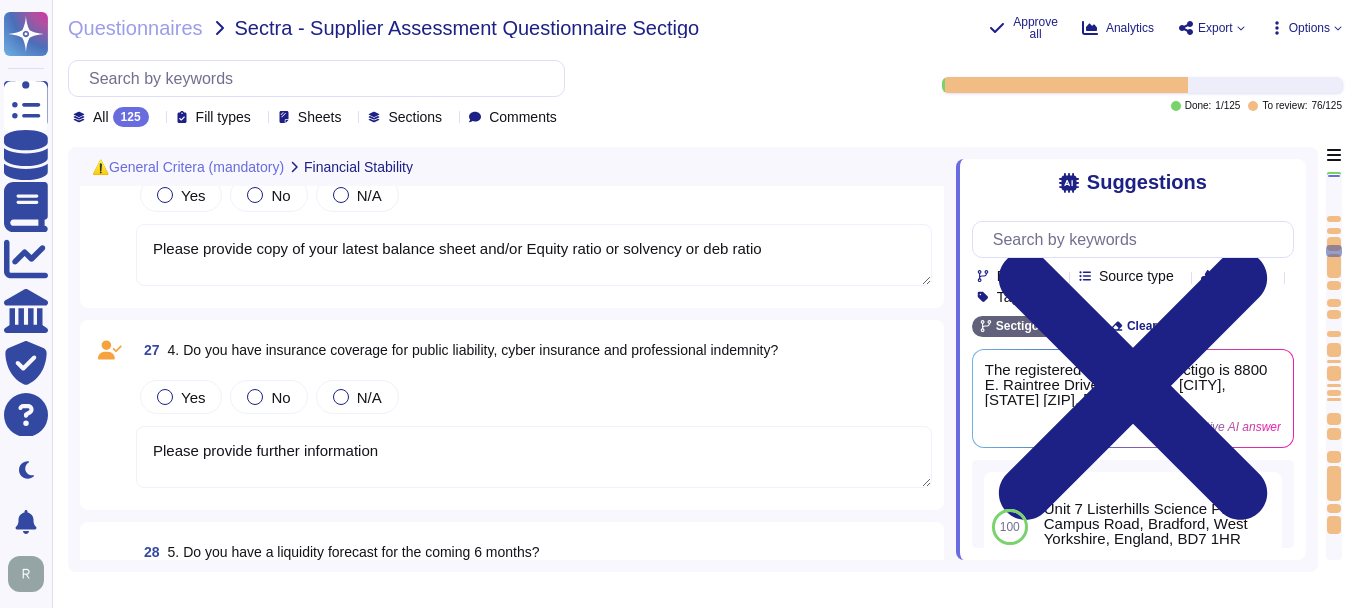 type on "If yes, please provide further information" 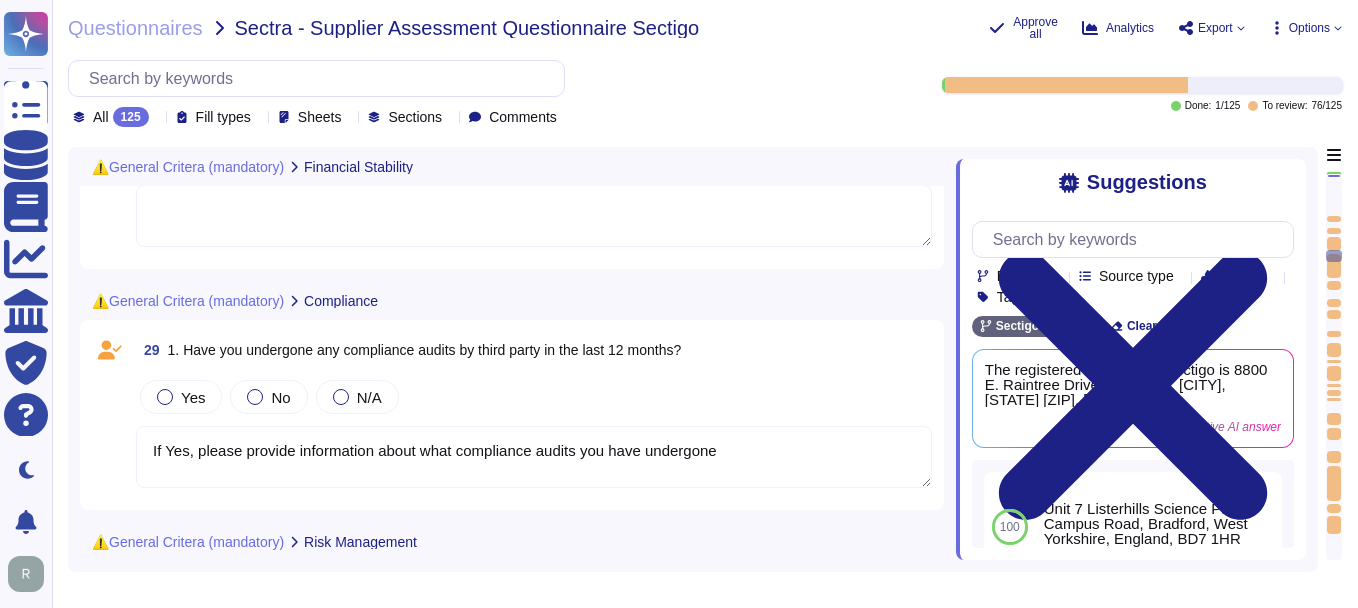 type on "If yes, please provide further information" 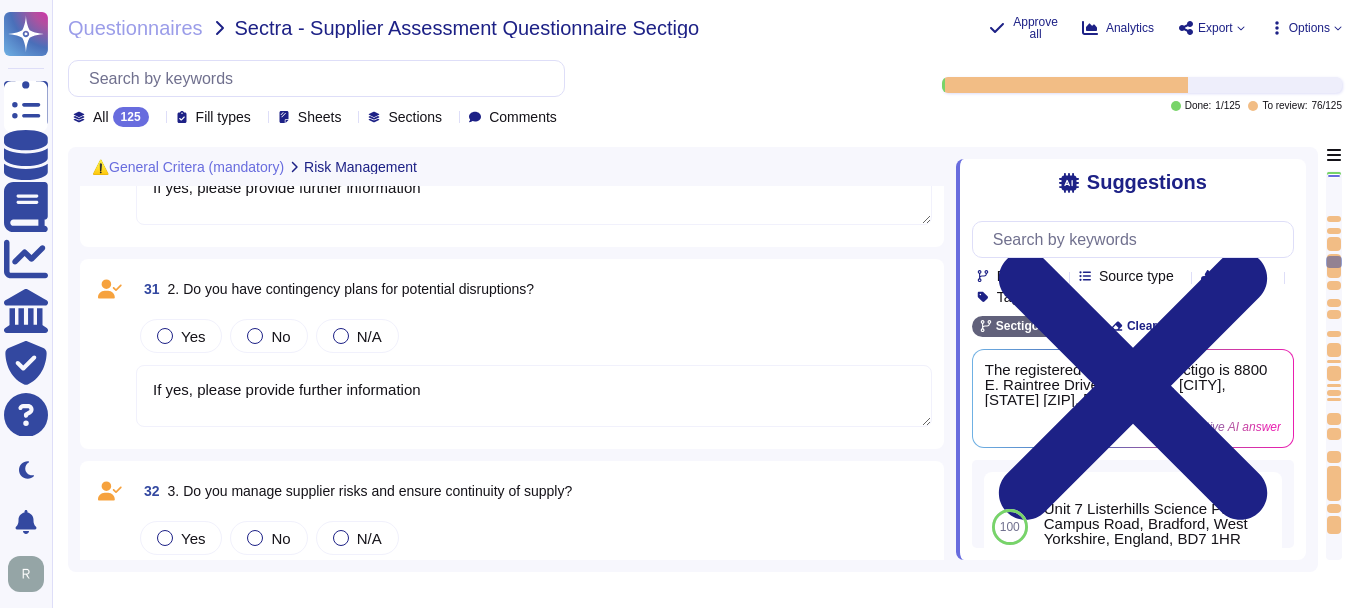 type on "If yes, please provide further information" 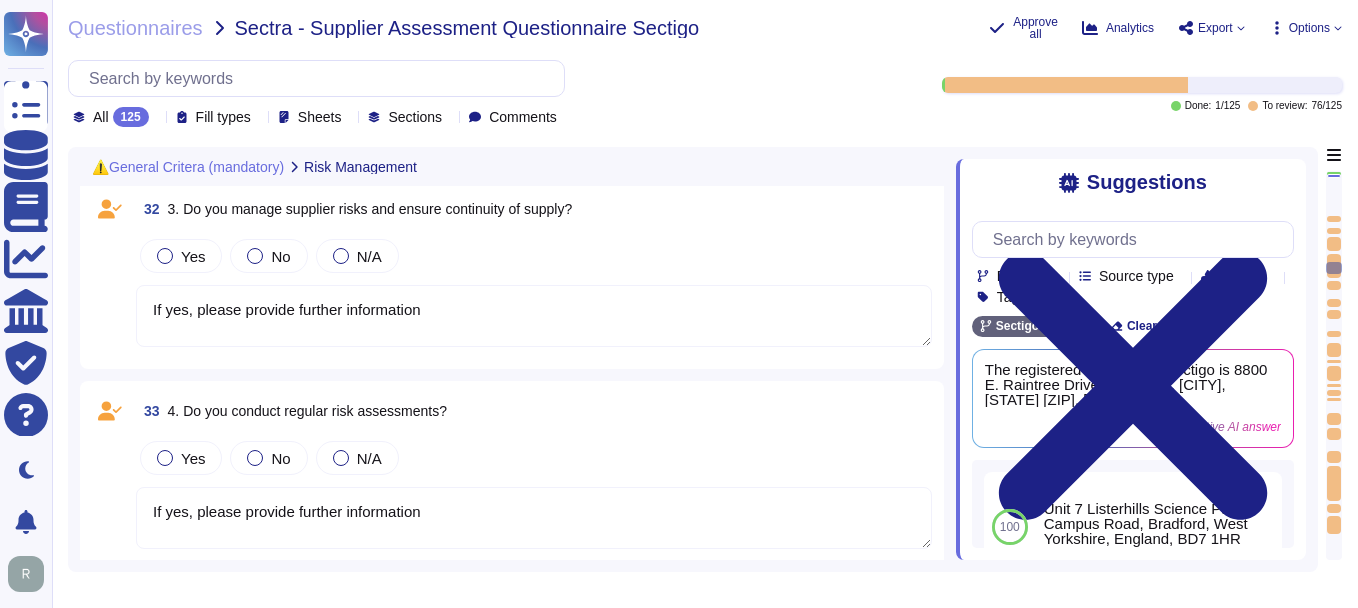 type on "If yes, please provide further information" 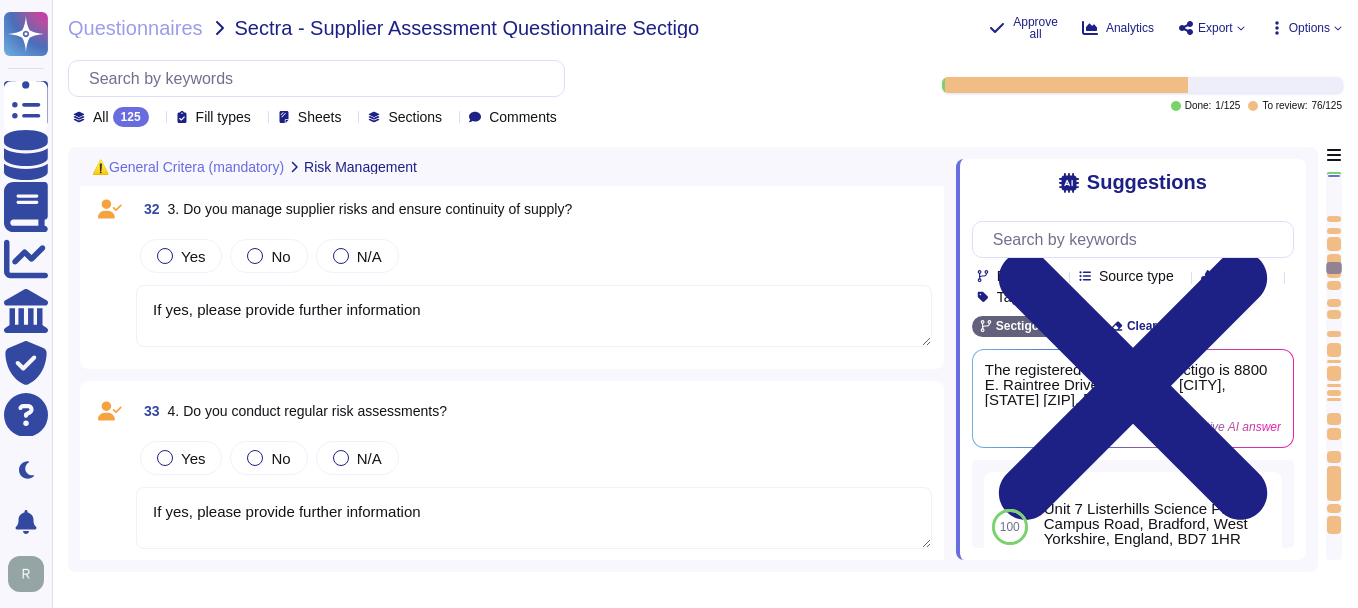 type on "If Yes, specify how much to you re-invest in innovation under "Details"" 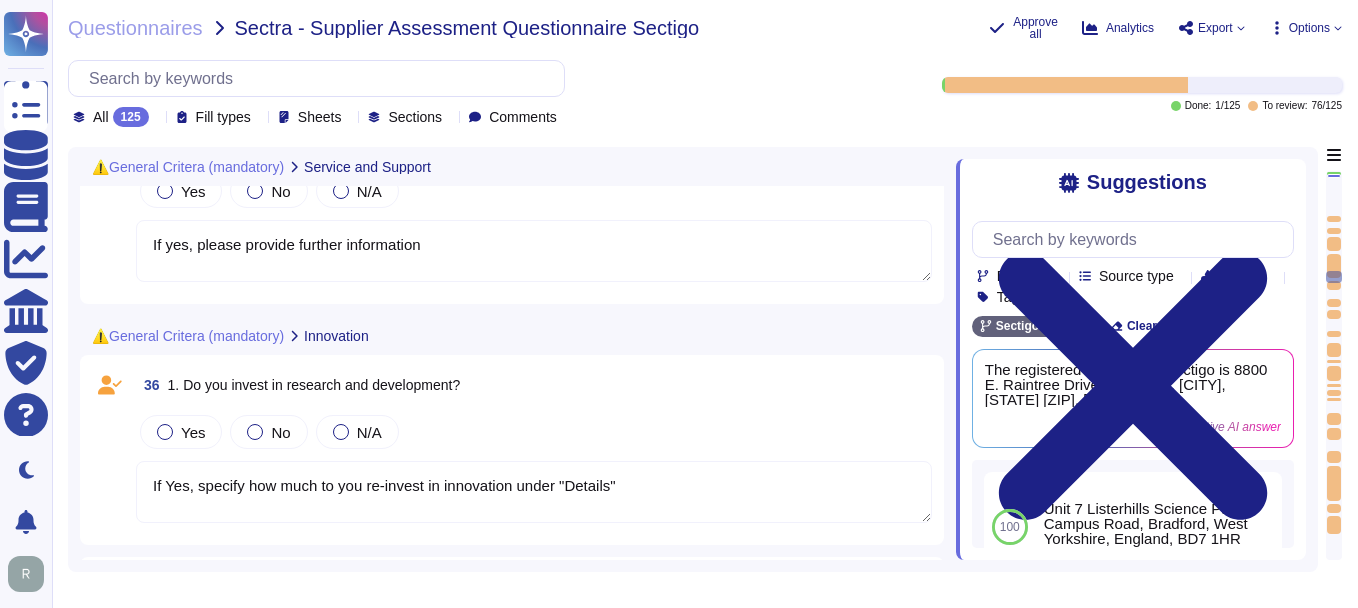 type on "If Yes, please describe how you work with improvements" 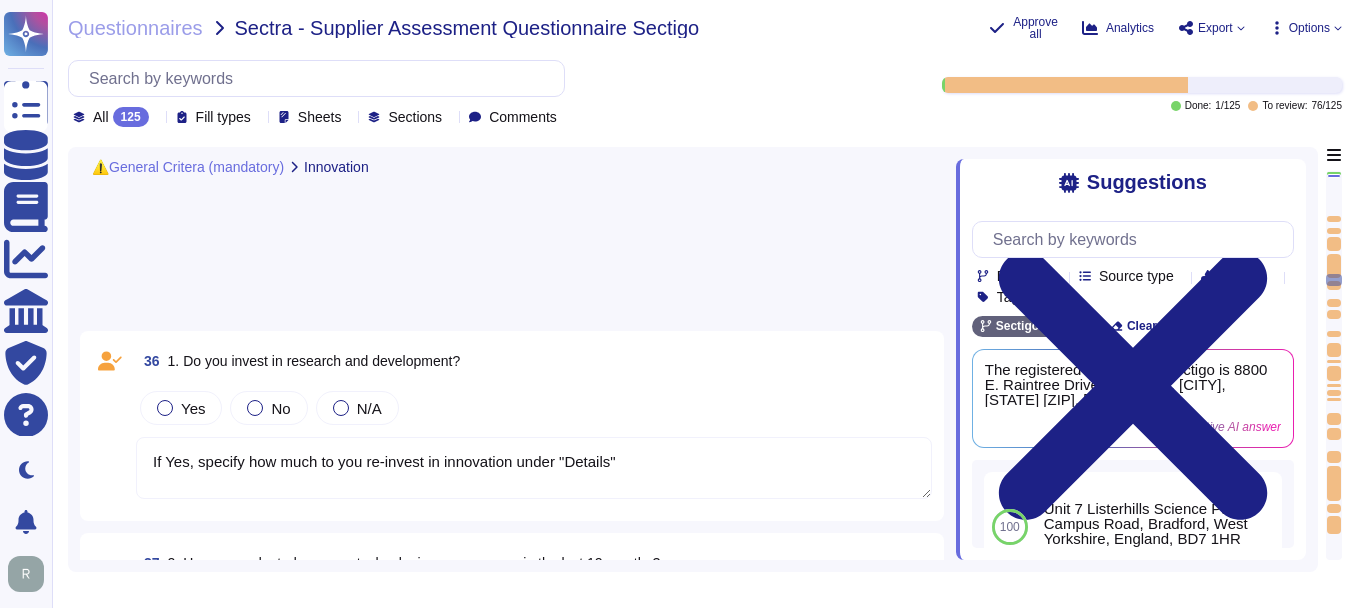 type on "Please specify what certifications you hold under  "Details" and provide the certificates" 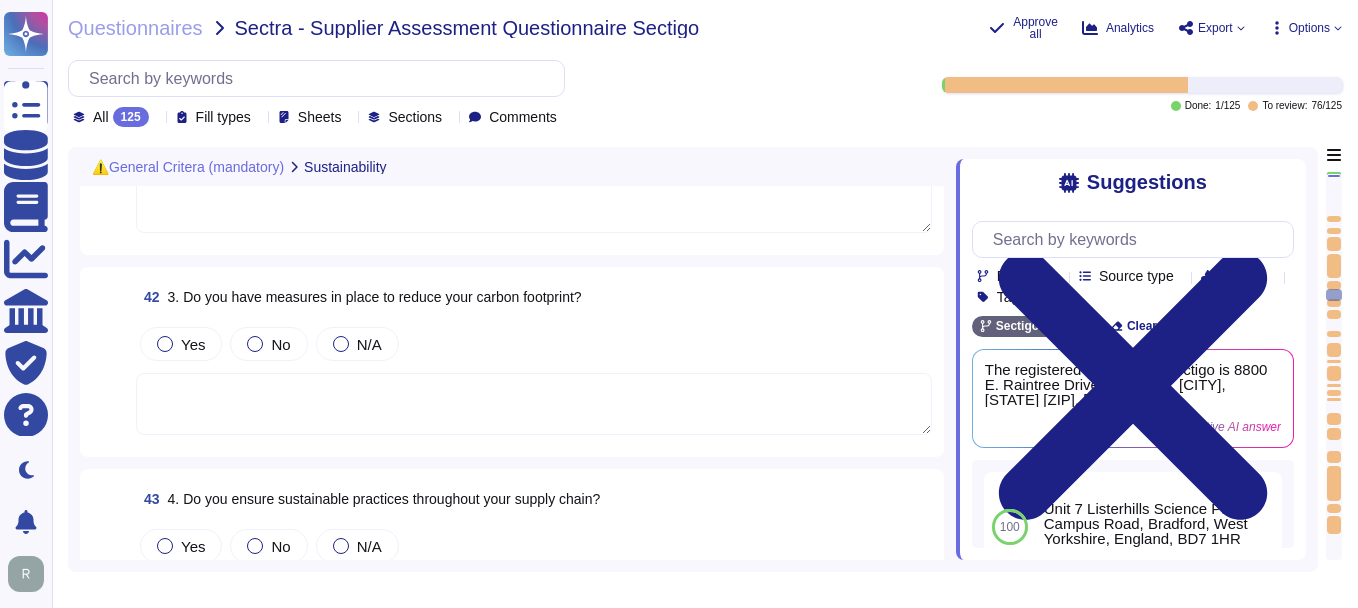 type on "If yes, please specify any standards and describe the measures you take under "Descriptions"." 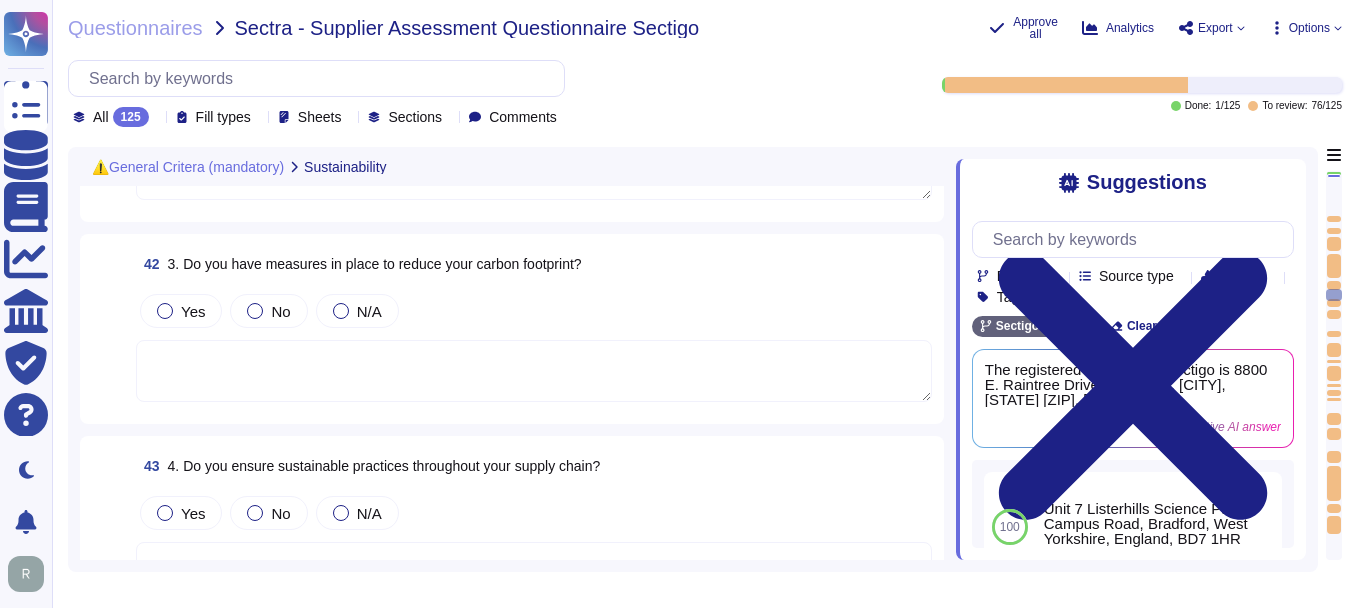 type on "If Yes, please state when you latest conducted such an audit under "Details"" 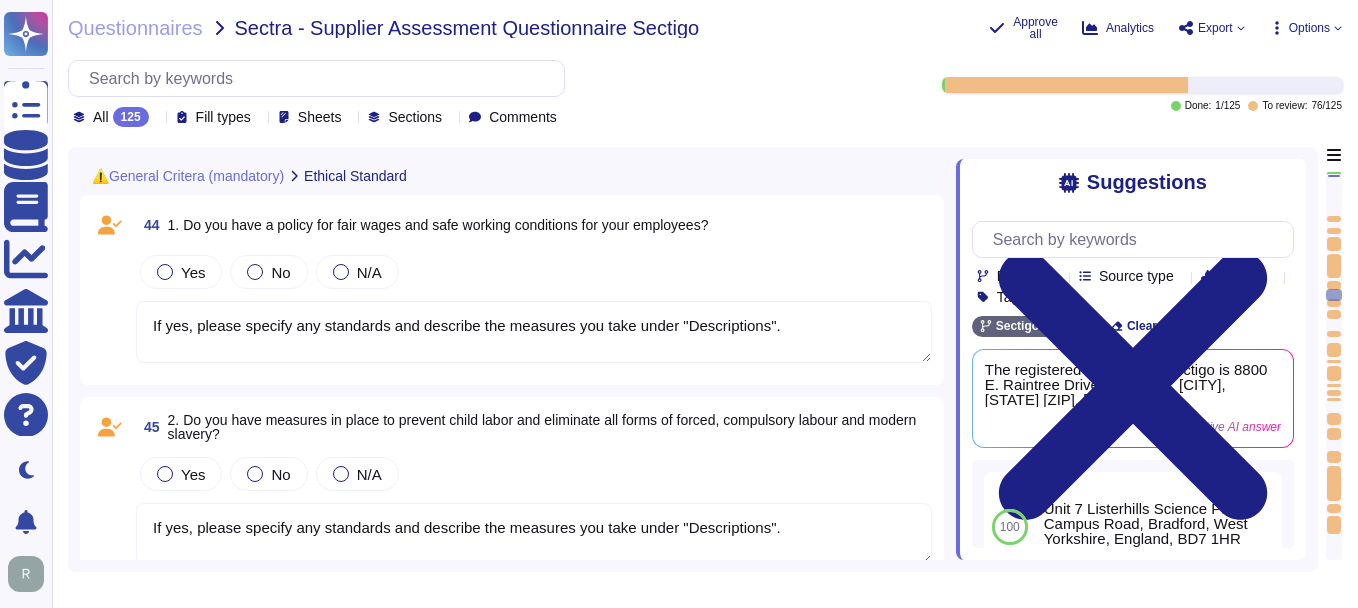 scroll, scrollTop: 7900, scrollLeft: 0, axis: vertical 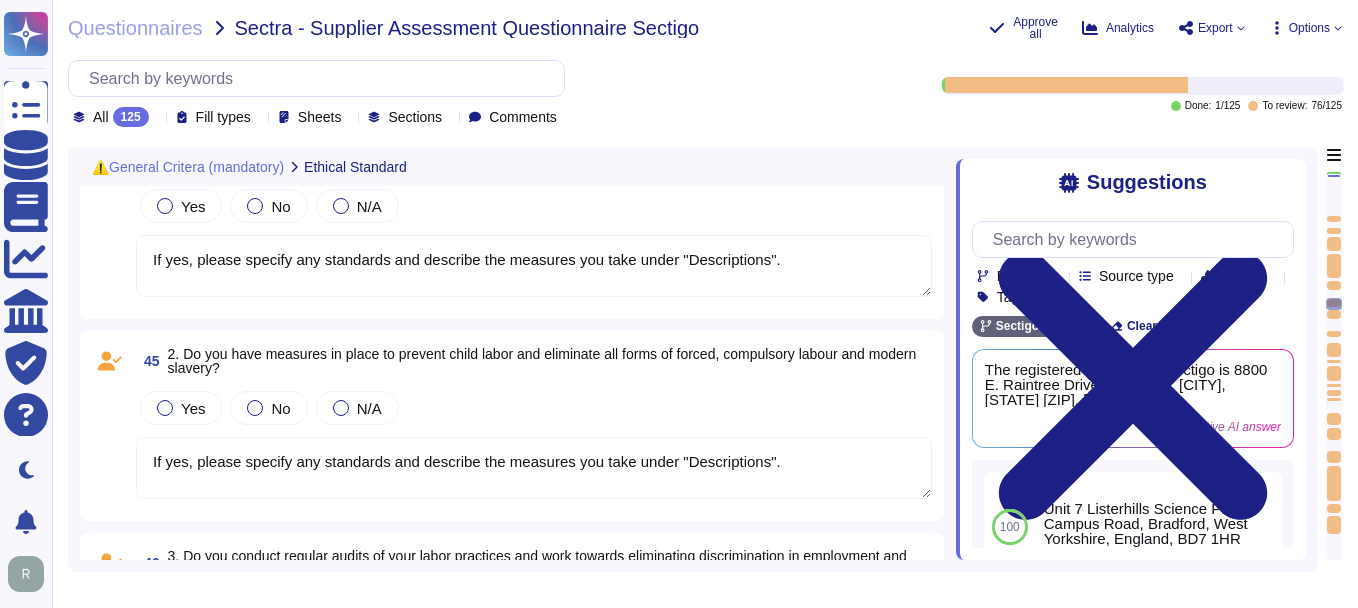 type on "If Yes, please specify what certifications you hold under  "Details" and provide the certificates" 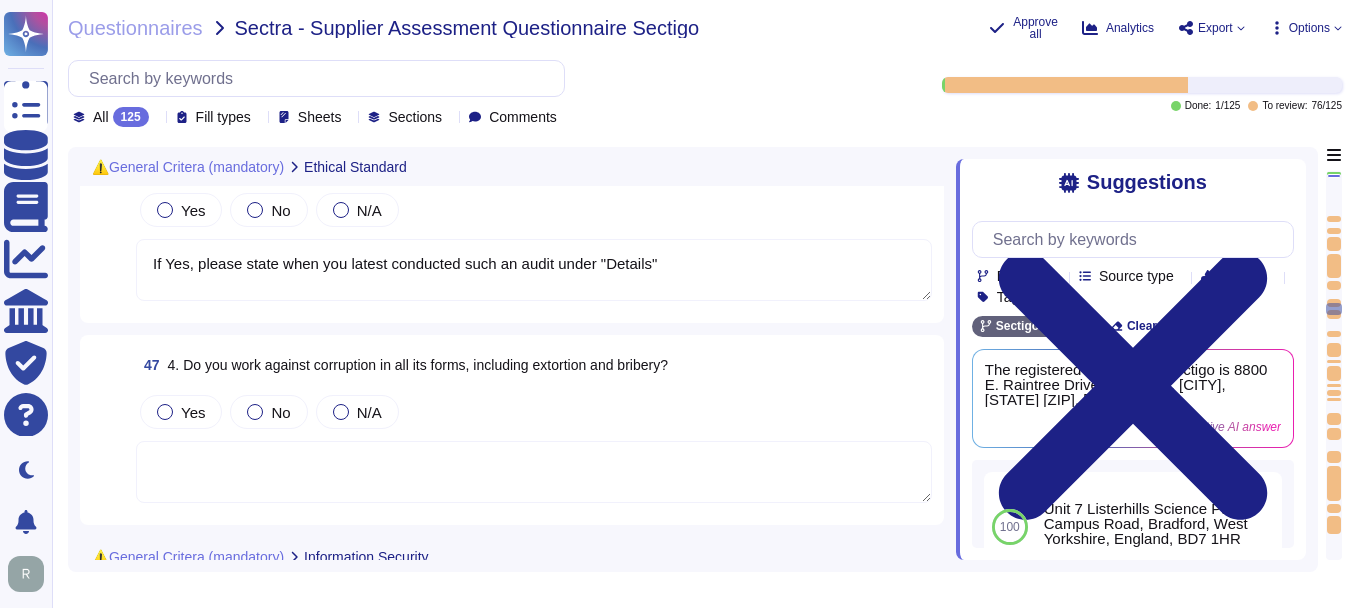 type on "If yes, please provide further information" 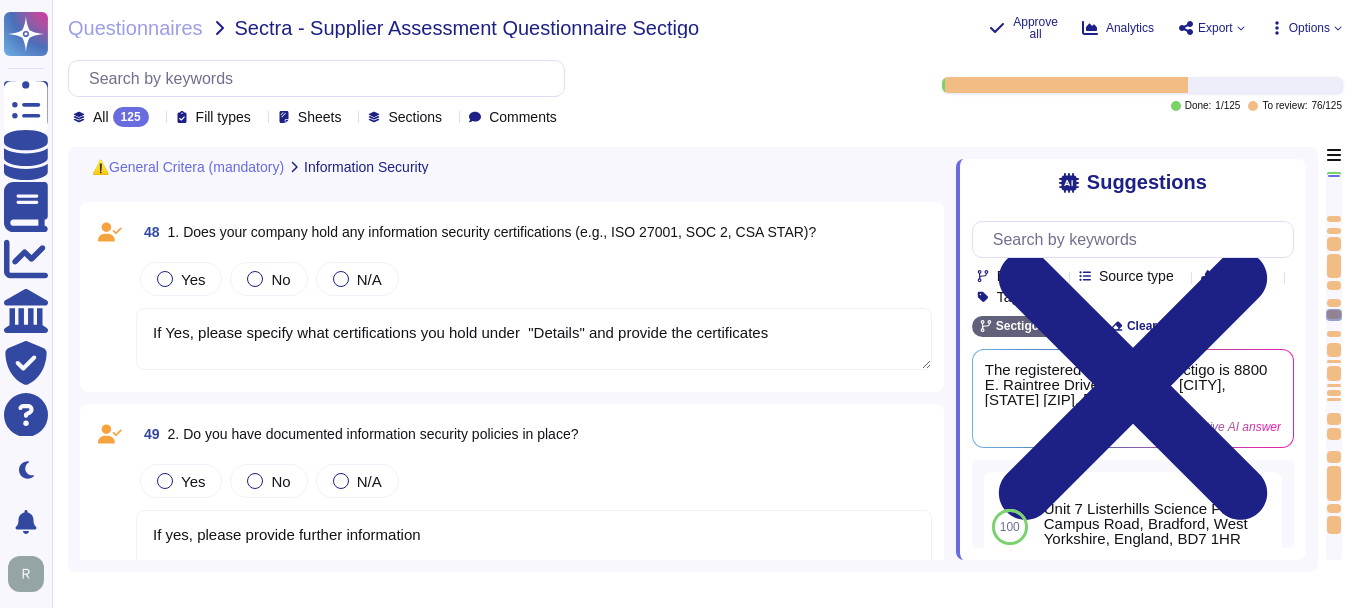 scroll, scrollTop: 8700, scrollLeft: 0, axis: vertical 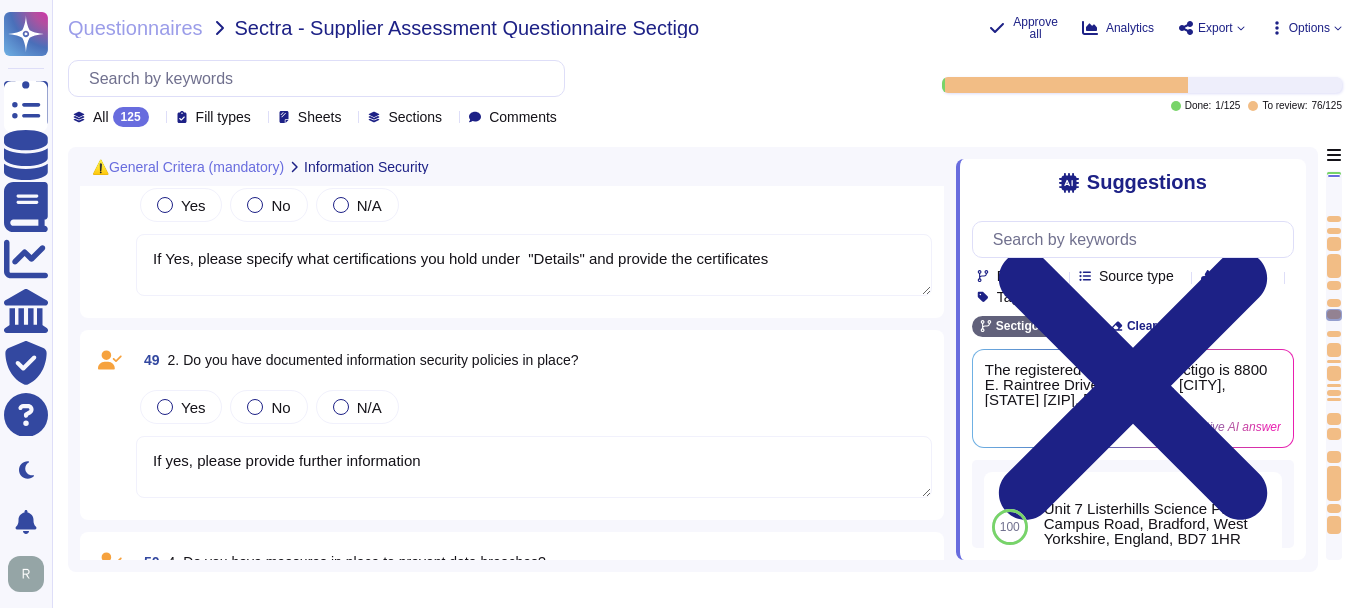 drag, startPoint x: 1334, startPoint y: 309, endPoint x: 1337, endPoint y: 501, distance: 192.02344 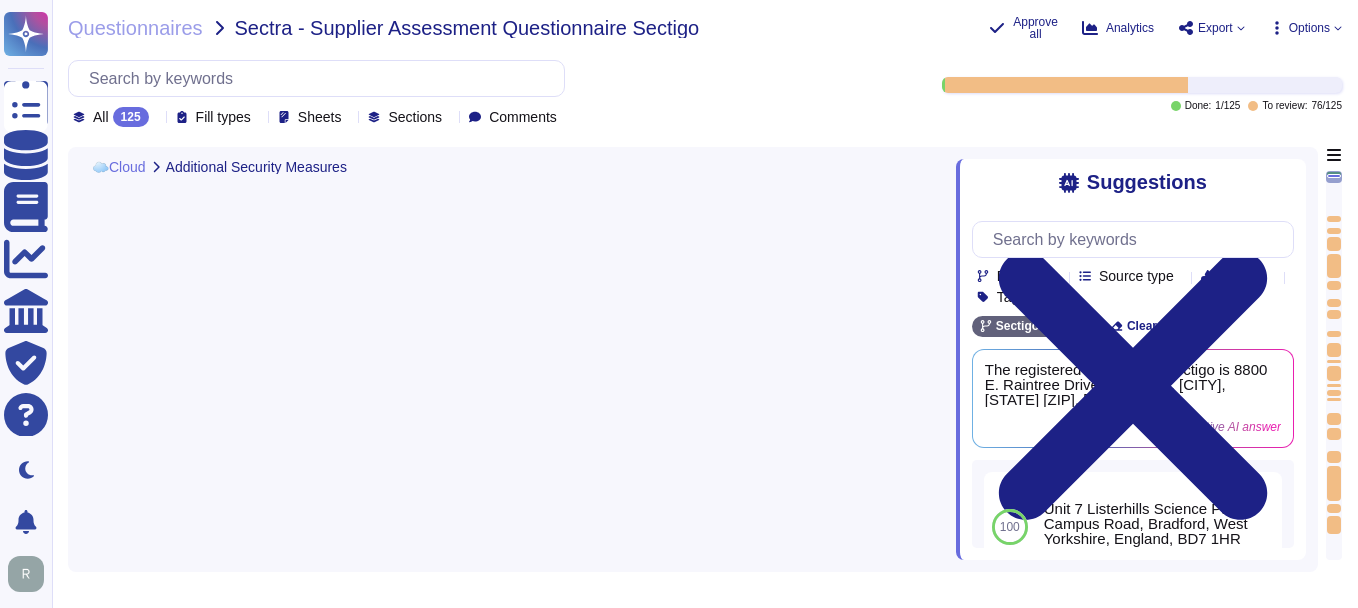 type on "If yes, describe the controls." 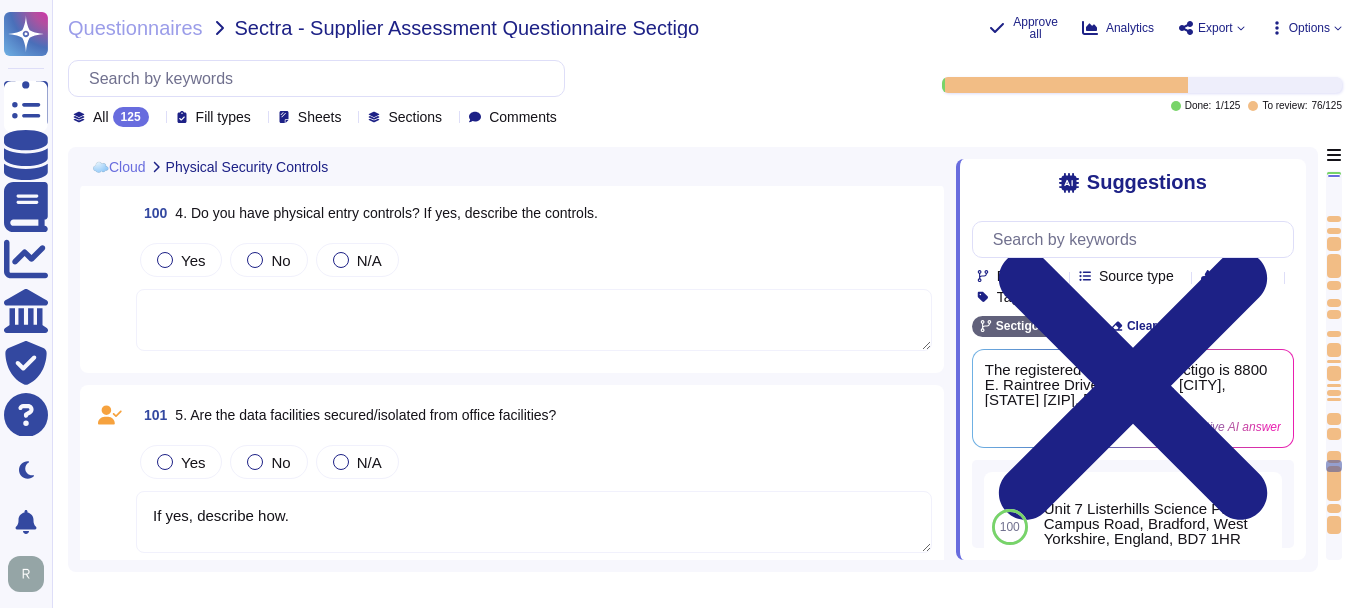 type on "If yes, describe how." 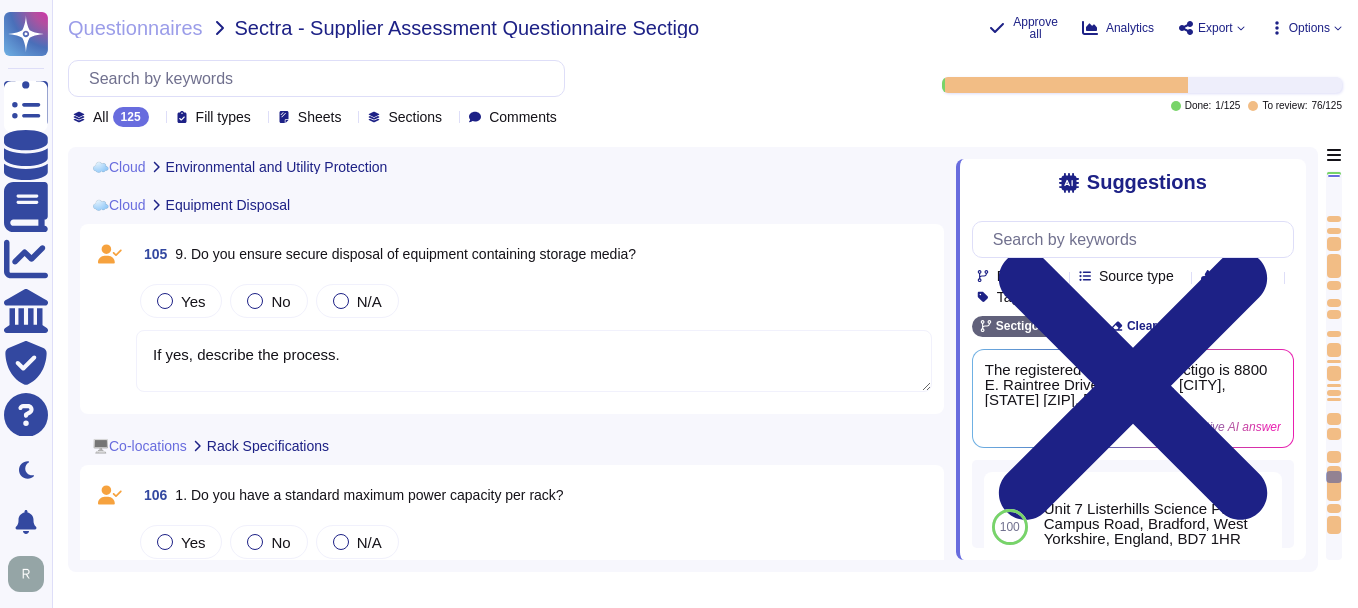 type on "If yes, describe the process." 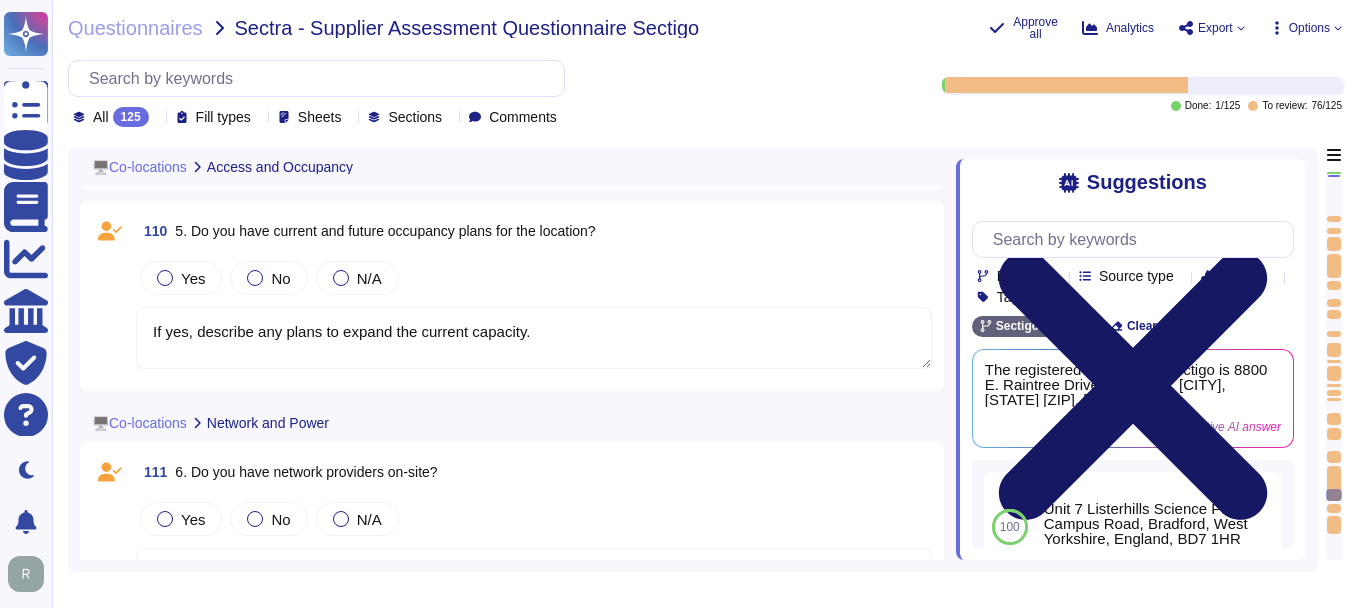 type on "If yes, specify who." 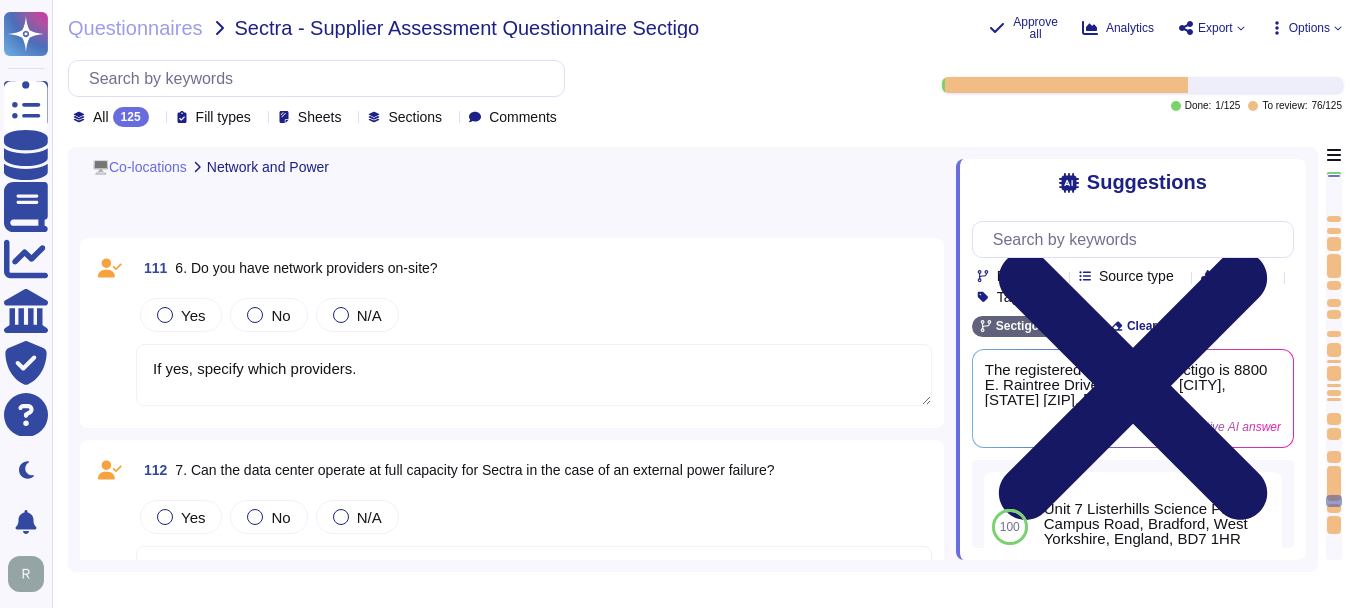 type on "If yes, specify if it is on-site, via cameras, etc." 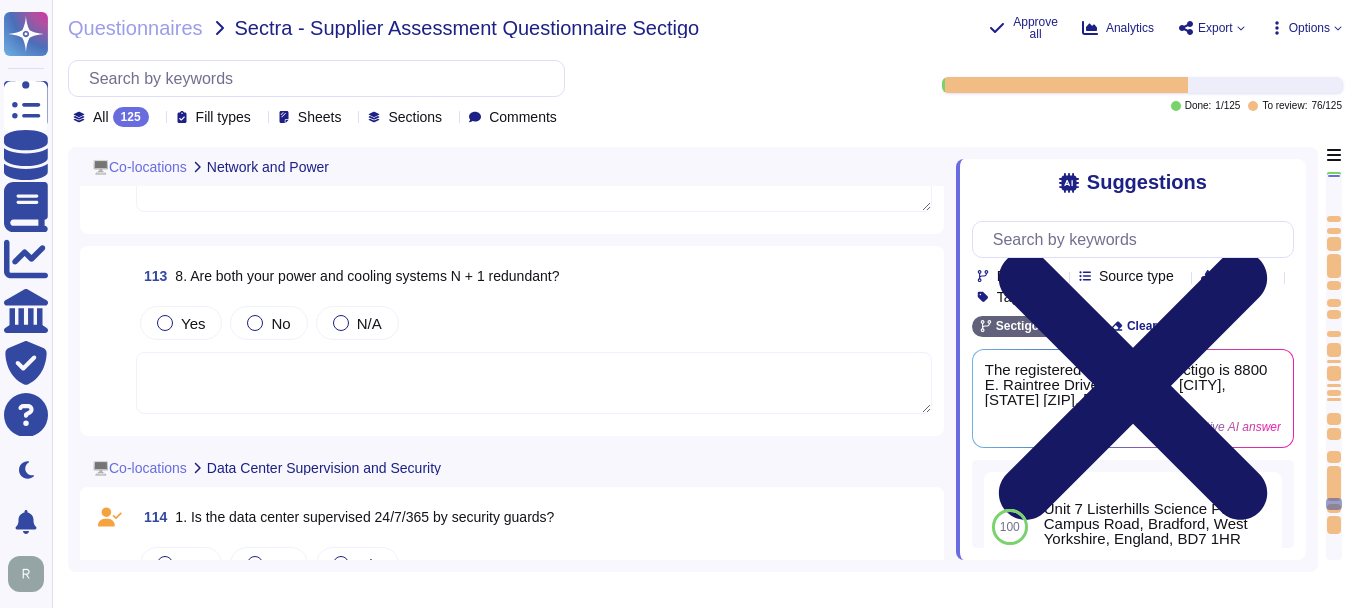 scroll, scrollTop: 21695, scrollLeft: 0, axis: vertical 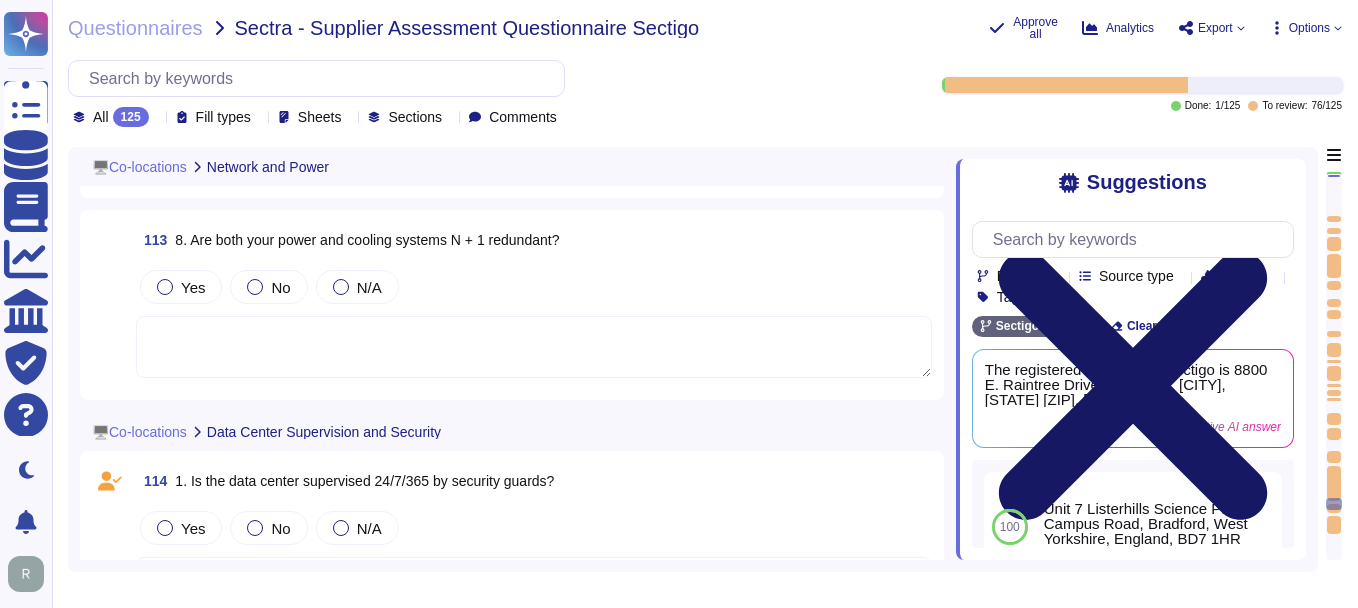 type on "If yes, describe the controls." 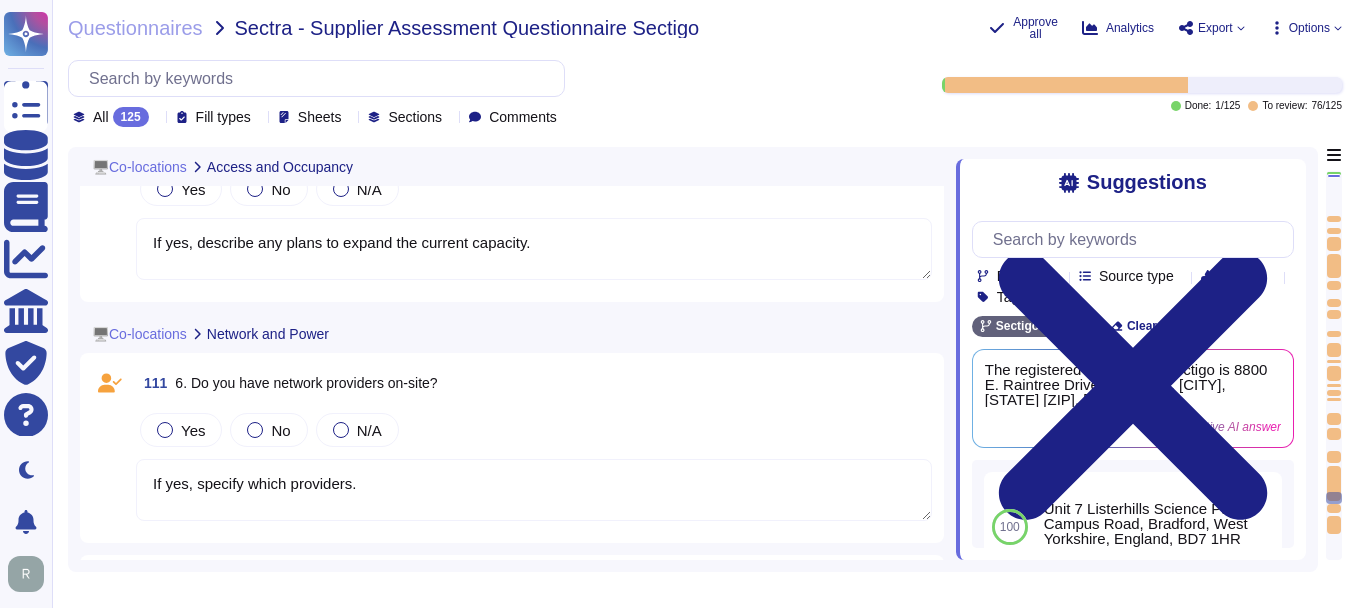 type on "If yes, specify who." 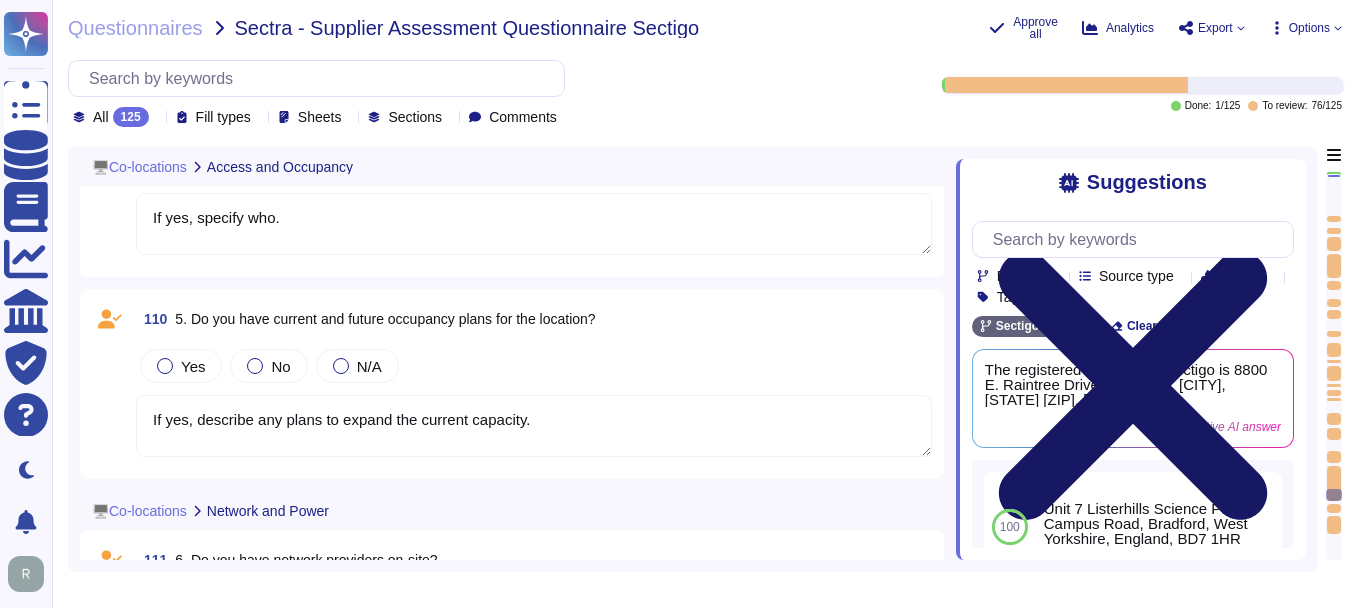 click 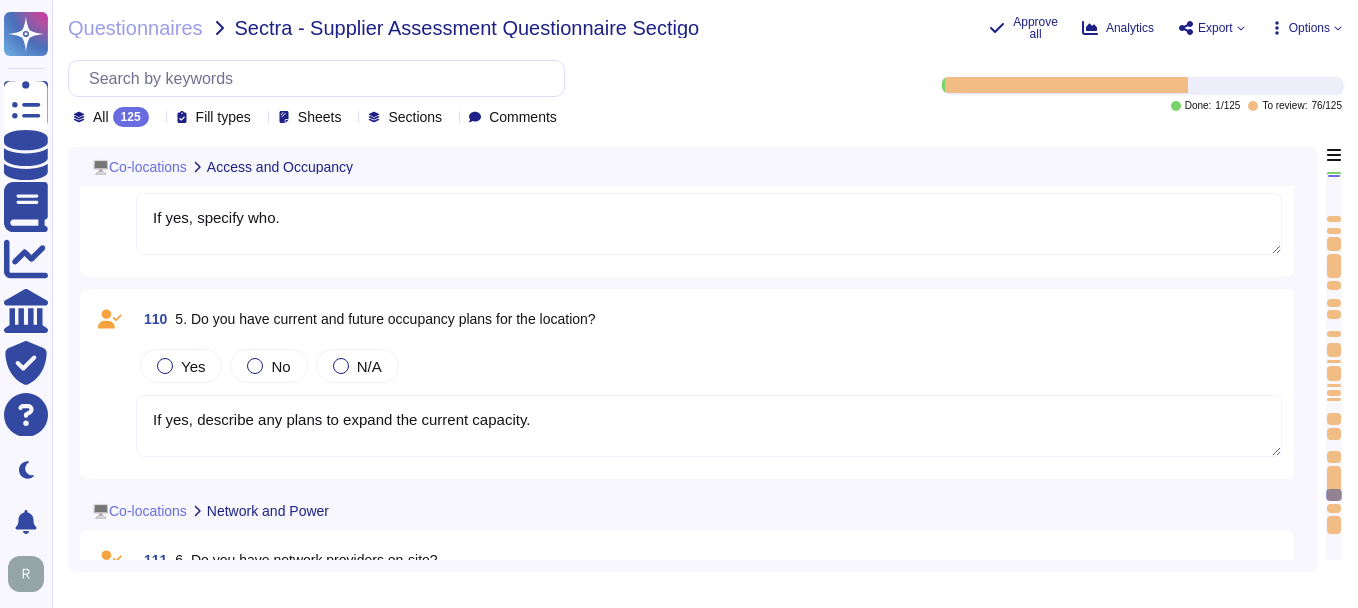 drag, startPoint x: 1333, startPoint y: 495, endPoint x: 1316, endPoint y: 207, distance: 288.5013 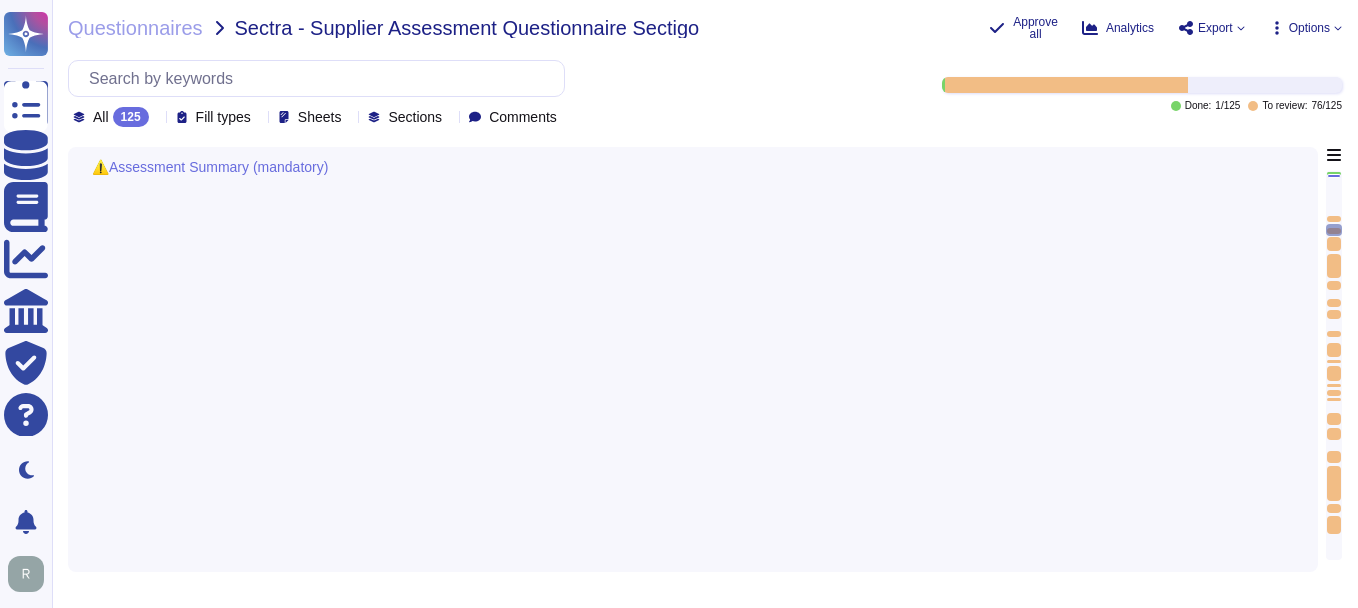 scroll, scrollTop: 2691, scrollLeft: 0, axis: vertical 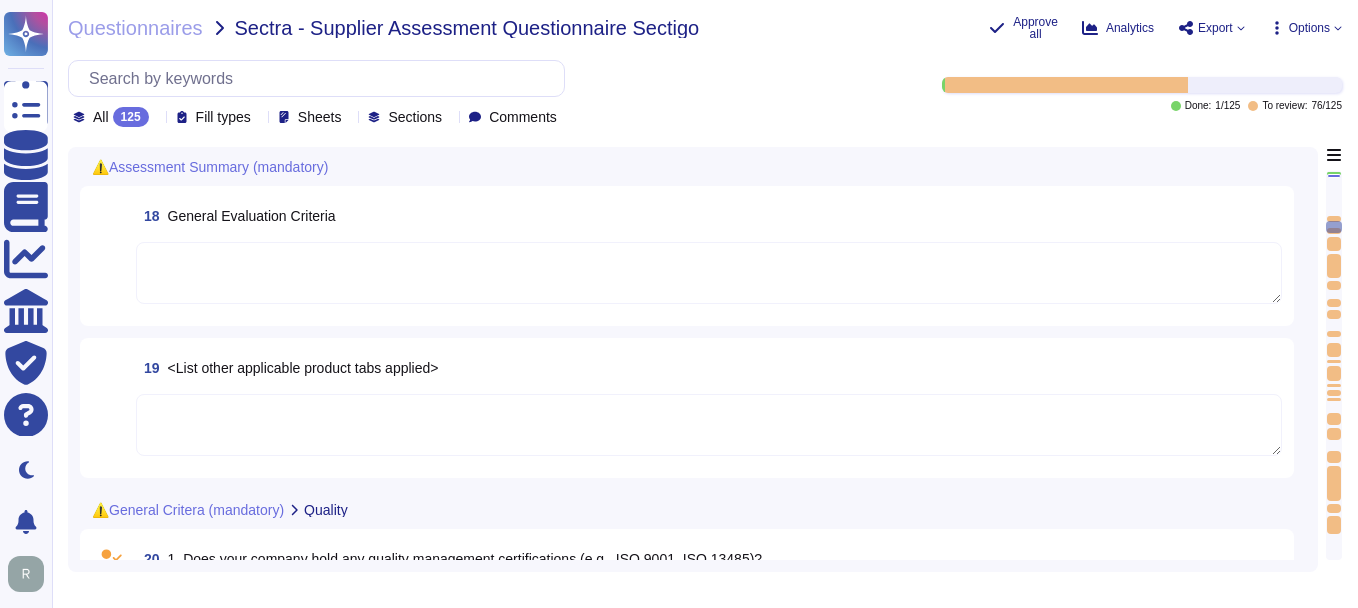click at bounding box center [1334, 365] 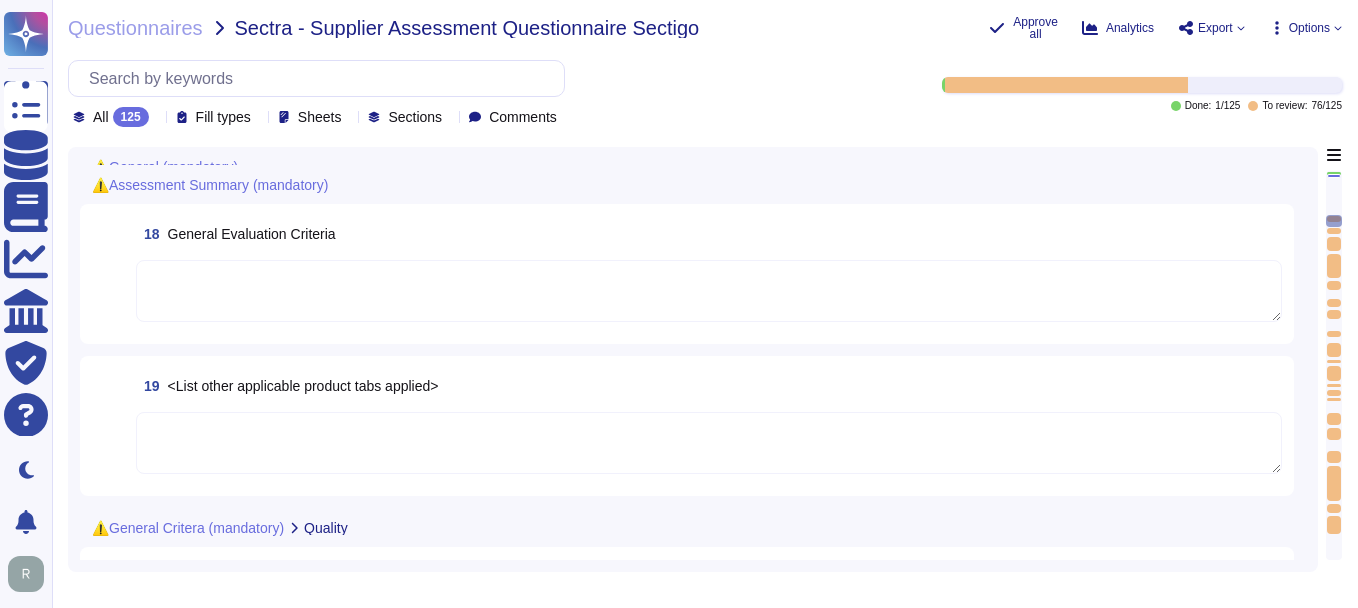 type on "(remove this text) Guidance: For external personnel involved in the development or administration of systems handling classified data, or in any capacity dealing with classified information, a background check must be performed on the supplier. Additional reasons for conducting a background check include mitigating risks related to fraud, theft, and other criminal activities, as well as ensuring the supplier’s trustworthiness, especially when significant investments are at stake. For assistance, please contact the Chief Security Officer." 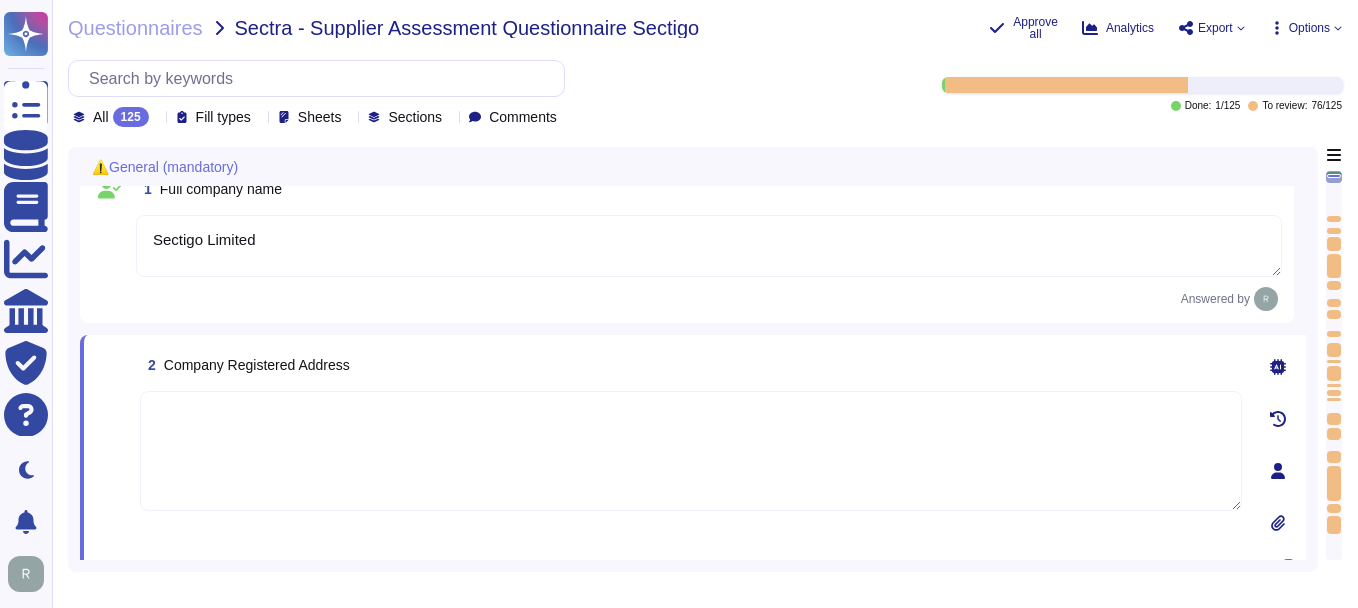 type on "Sectigo Limited" 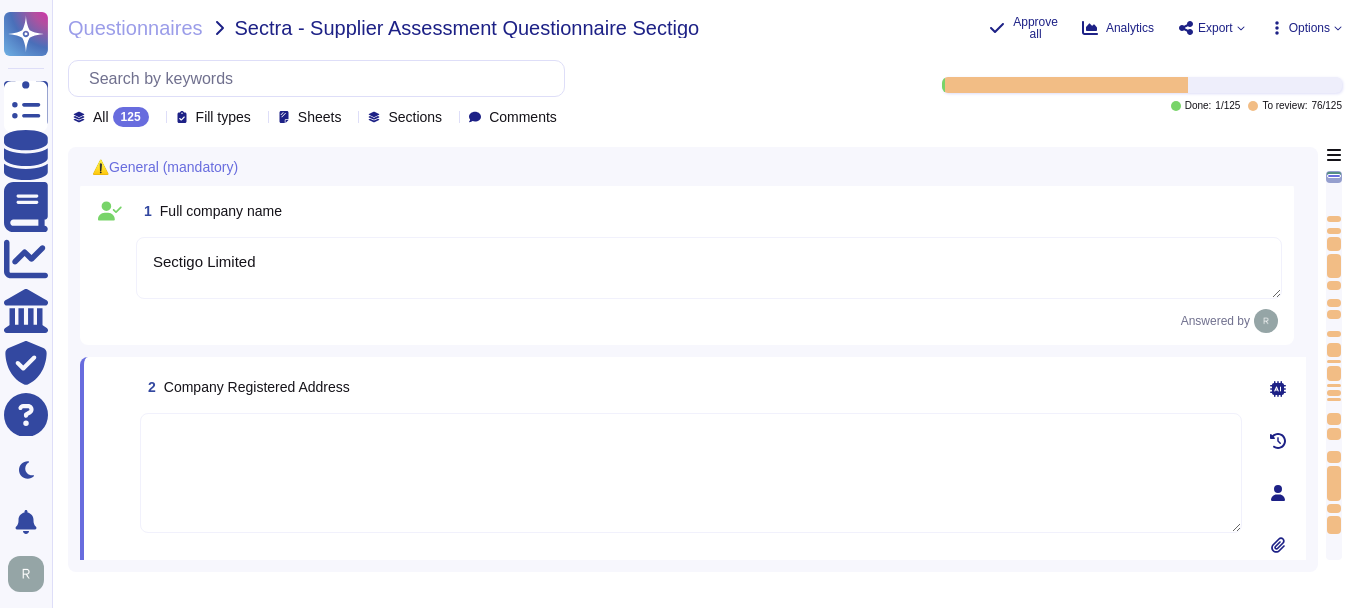 scroll, scrollTop: 0, scrollLeft: 0, axis: both 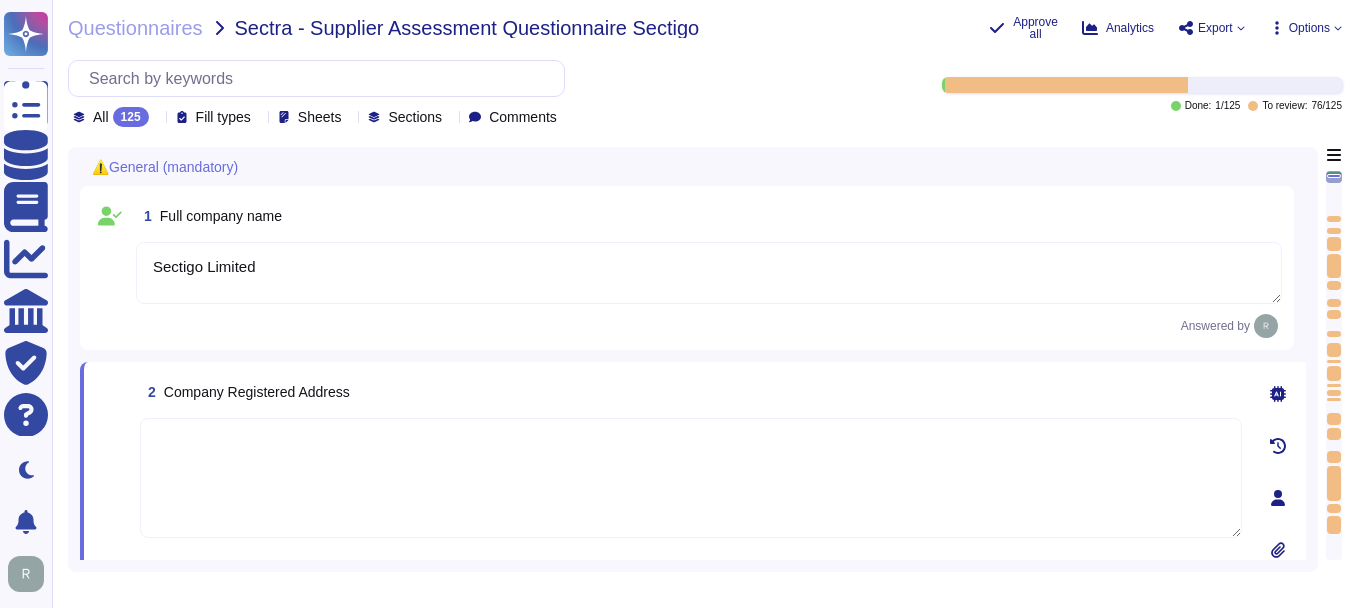 click on "Sectigo Limited" at bounding box center (709, 273) 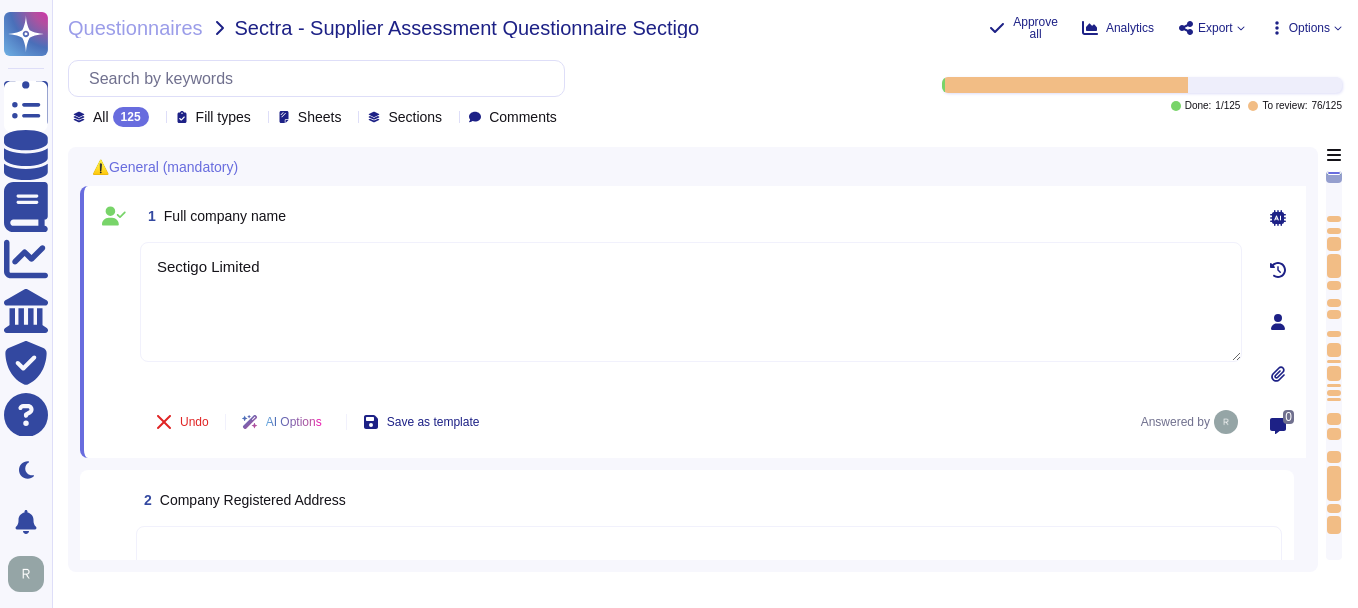 click on "2 Company Registered Address" at bounding box center (241, 500) 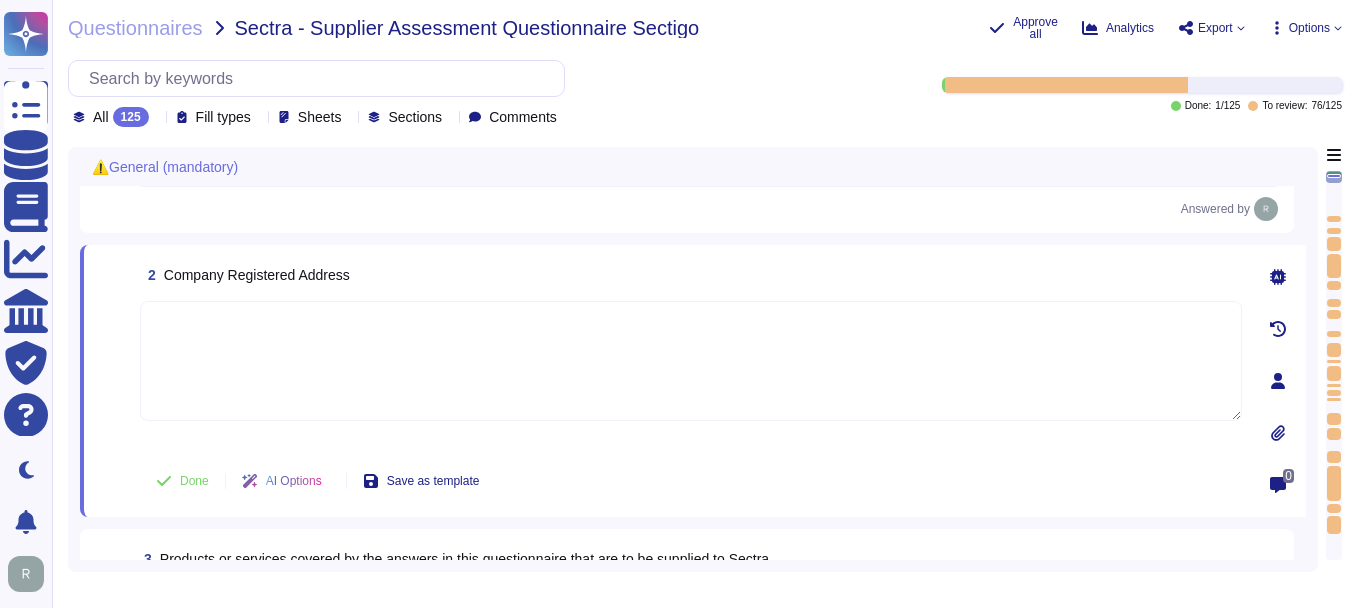 scroll, scrollTop: 100, scrollLeft: 0, axis: vertical 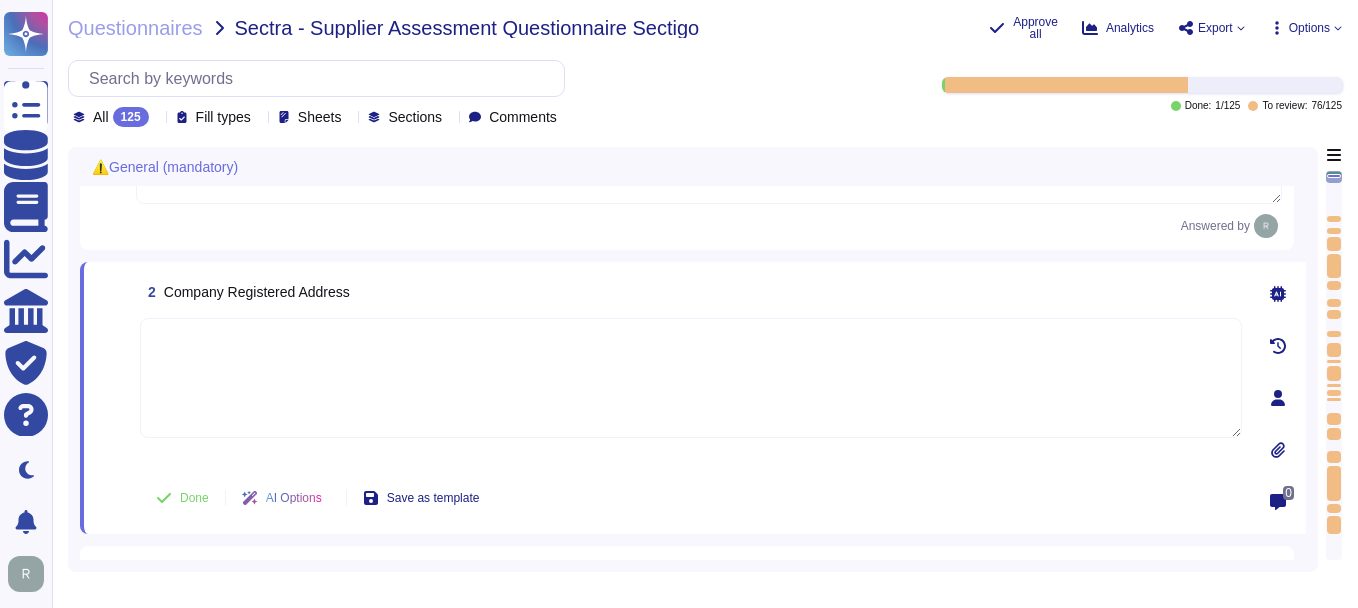 click 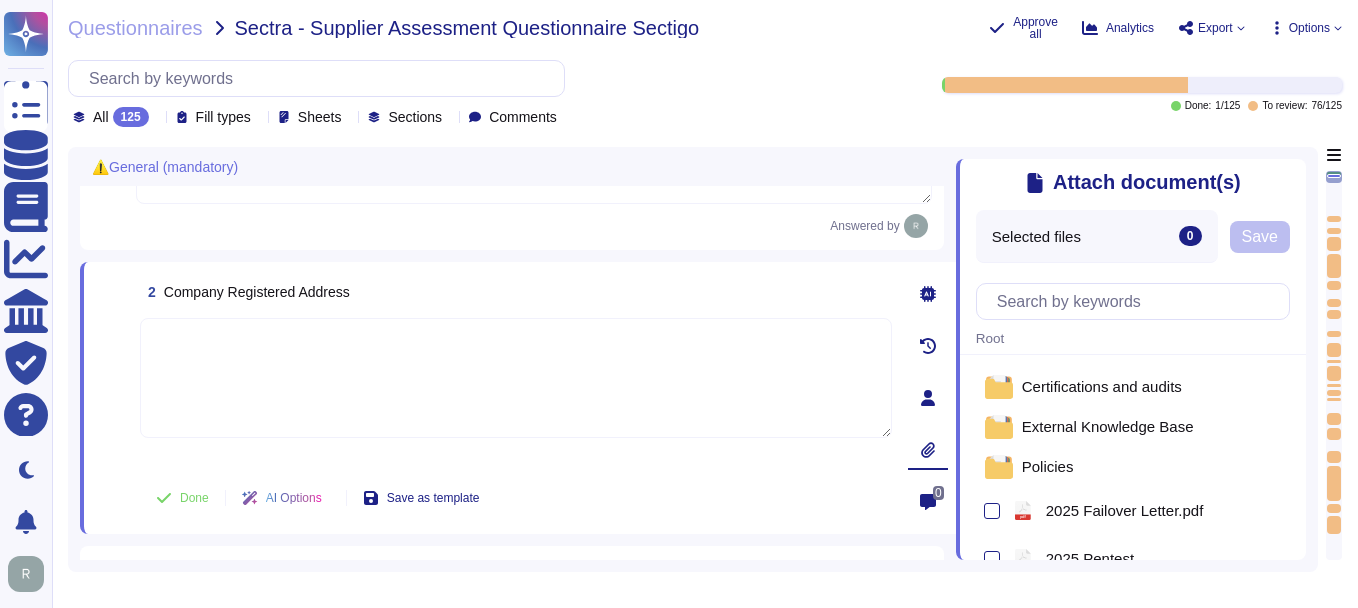 click 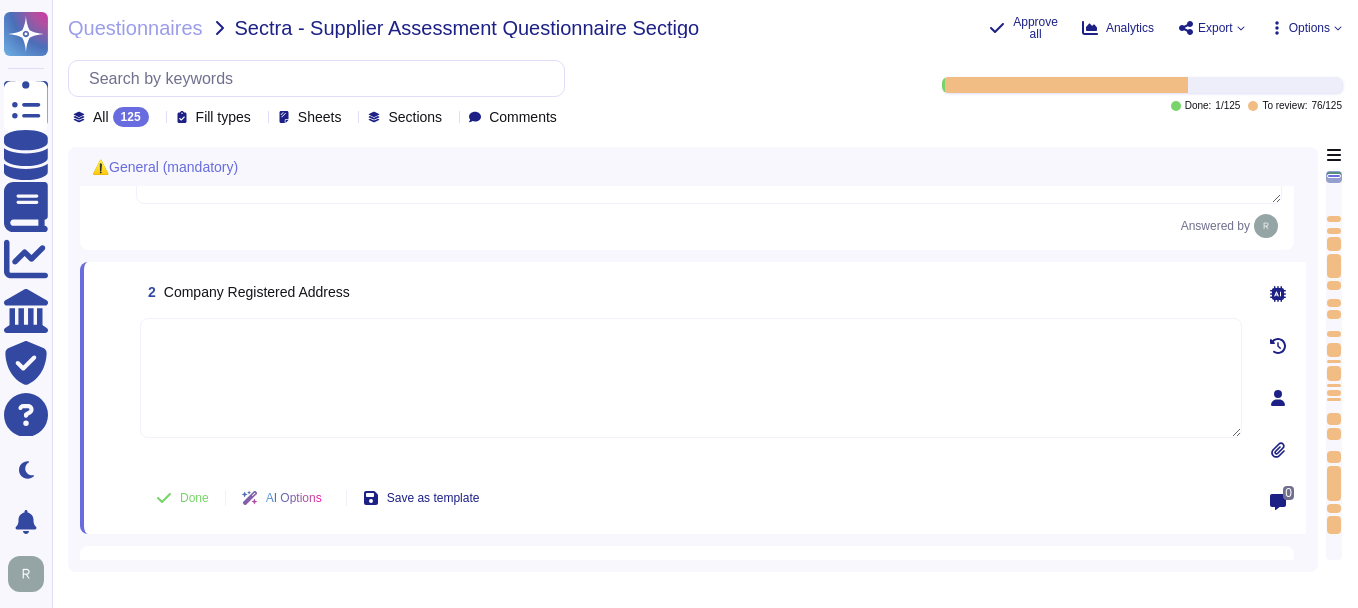 click at bounding box center [691, 378] 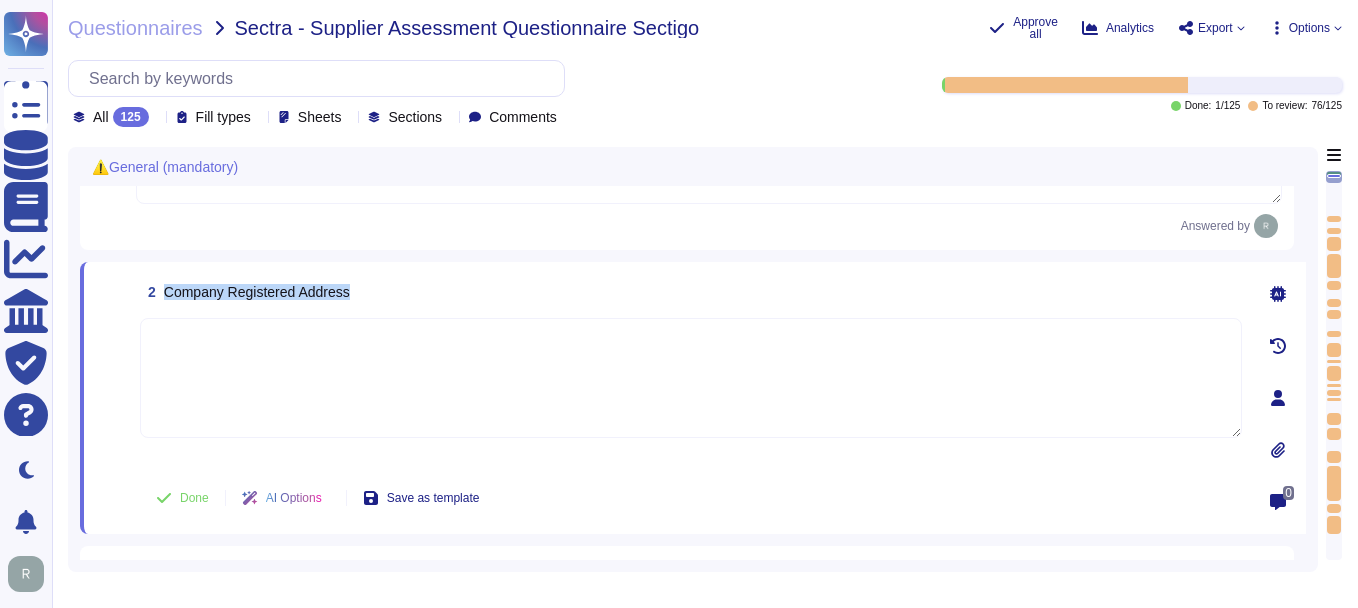 drag, startPoint x: 166, startPoint y: 295, endPoint x: 368, endPoint y: 295, distance: 202 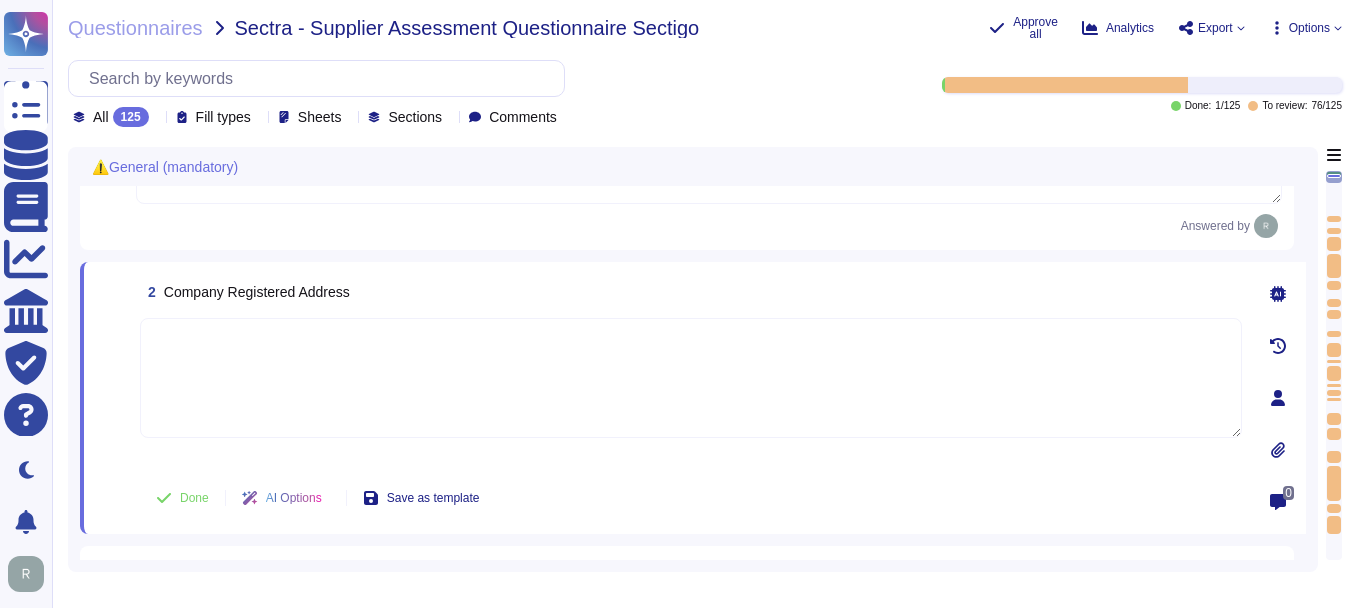 drag, startPoint x: 368, startPoint y: 295, endPoint x: 423, endPoint y: 410, distance: 127.47549 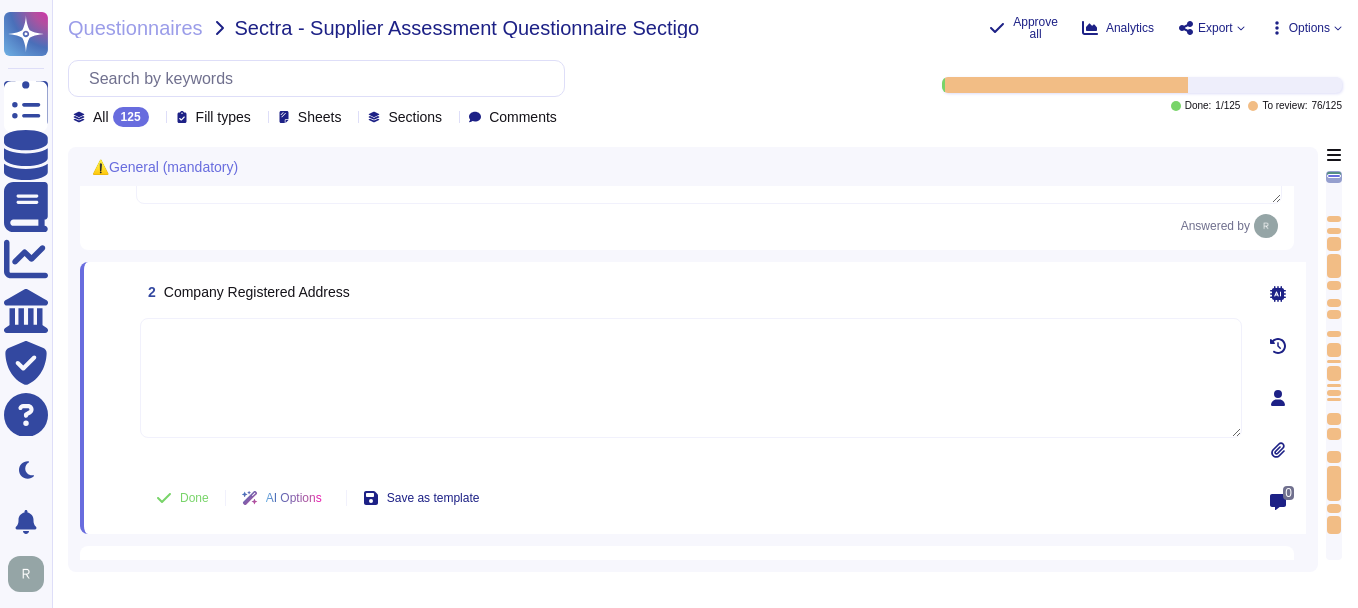 click 